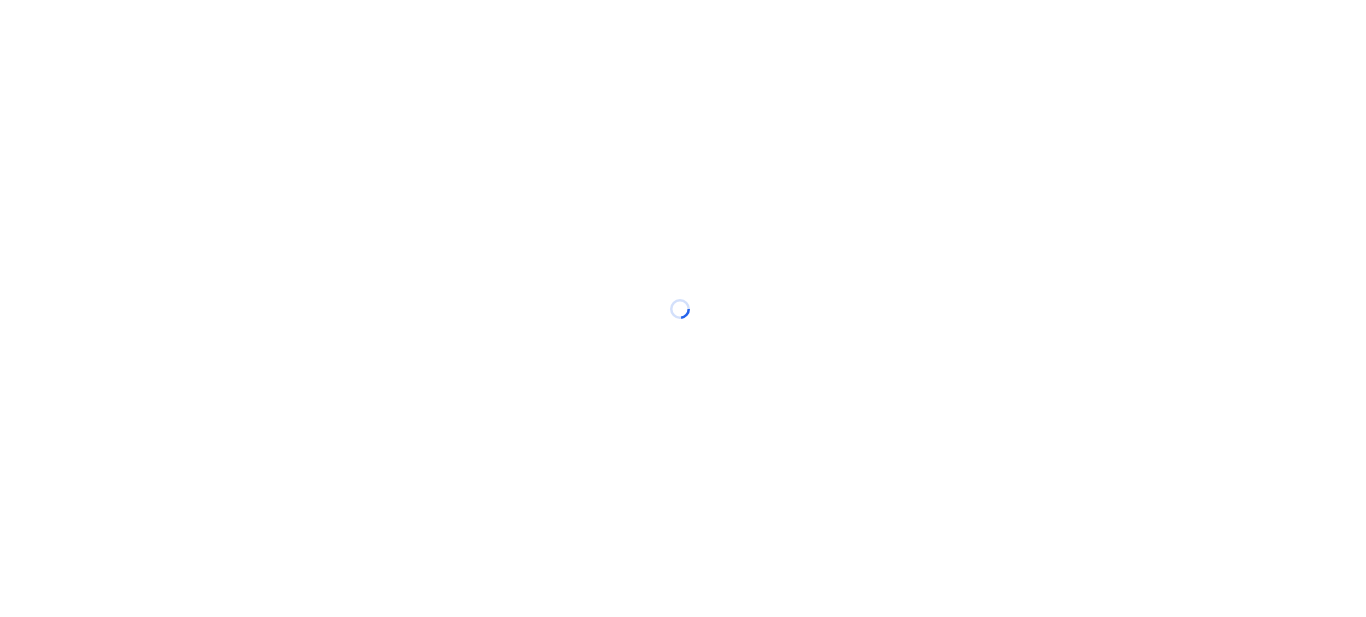 scroll, scrollTop: 0, scrollLeft: 0, axis: both 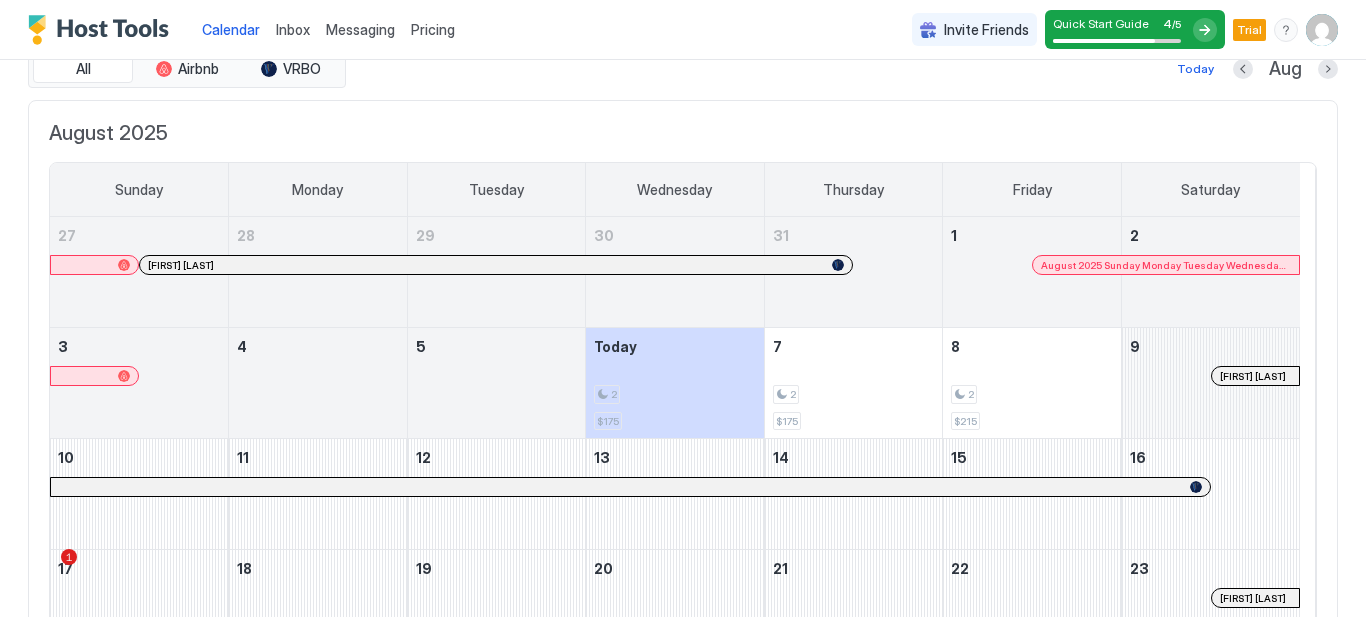 click at bounding box center (1211, 383) 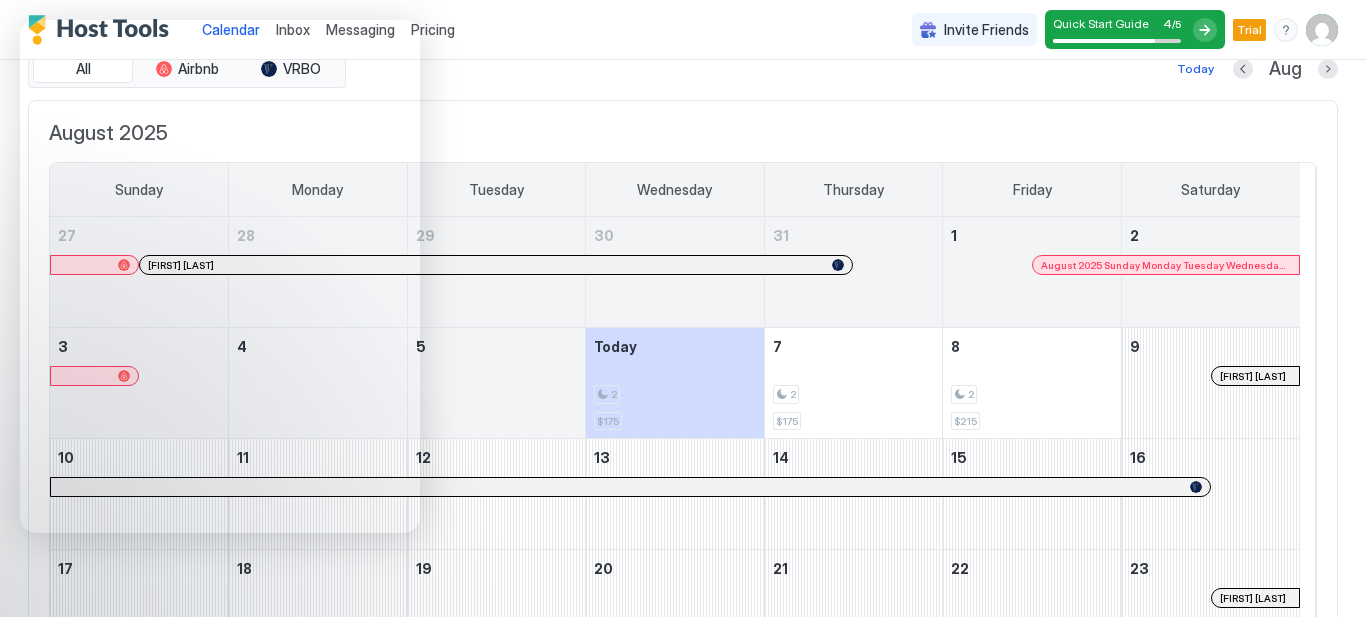 click on "[FIRST] [LAST]" at bounding box center [683, 454] 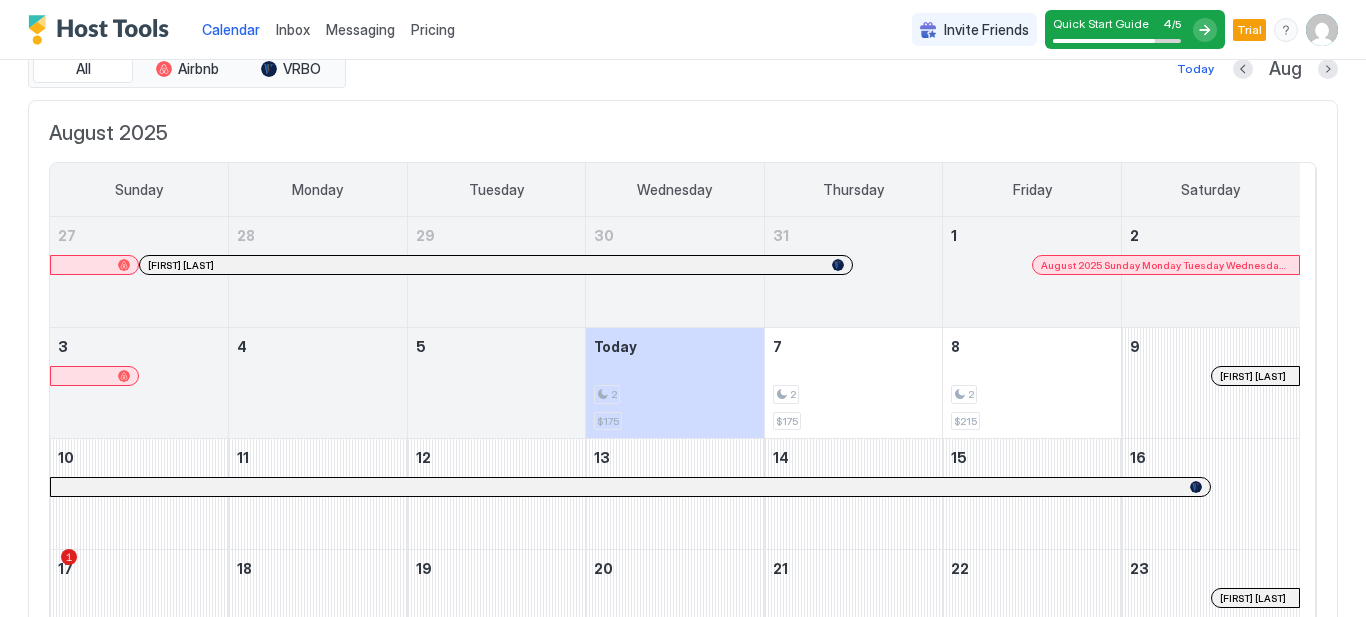 click on "[FIRST] [LAST]" at bounding box center (1255, 376) 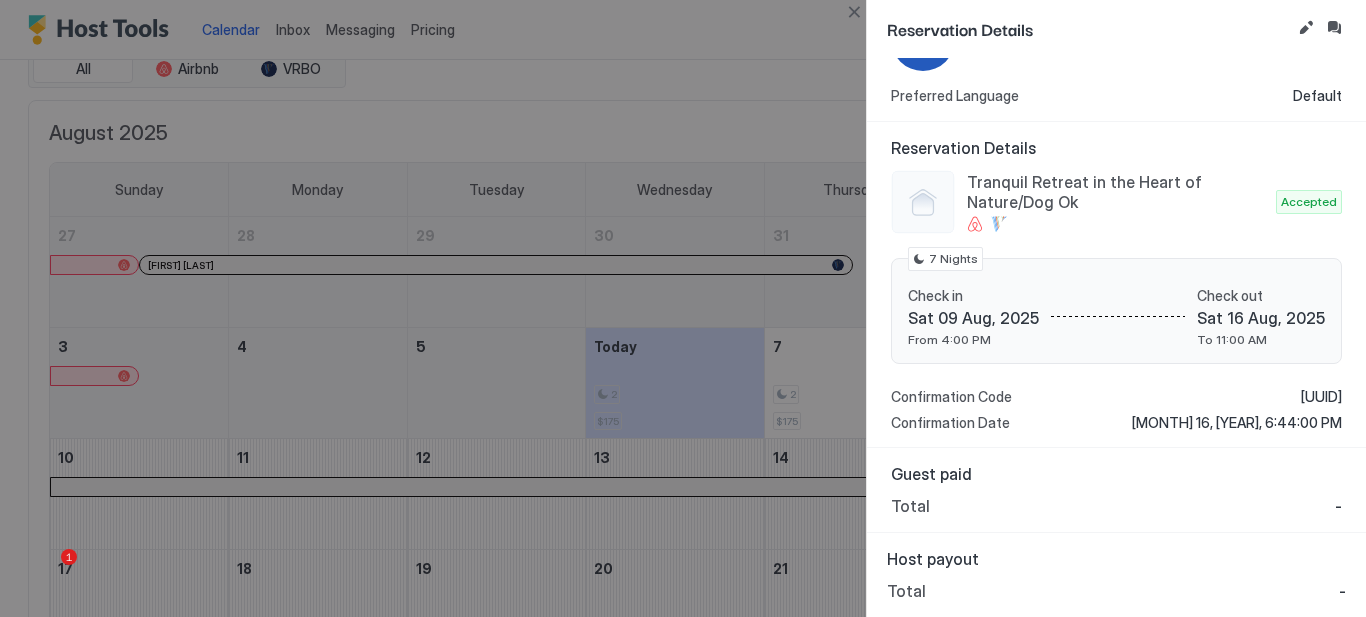 scroll, scrollTop: 0, scrollLeft: 0, axis: both 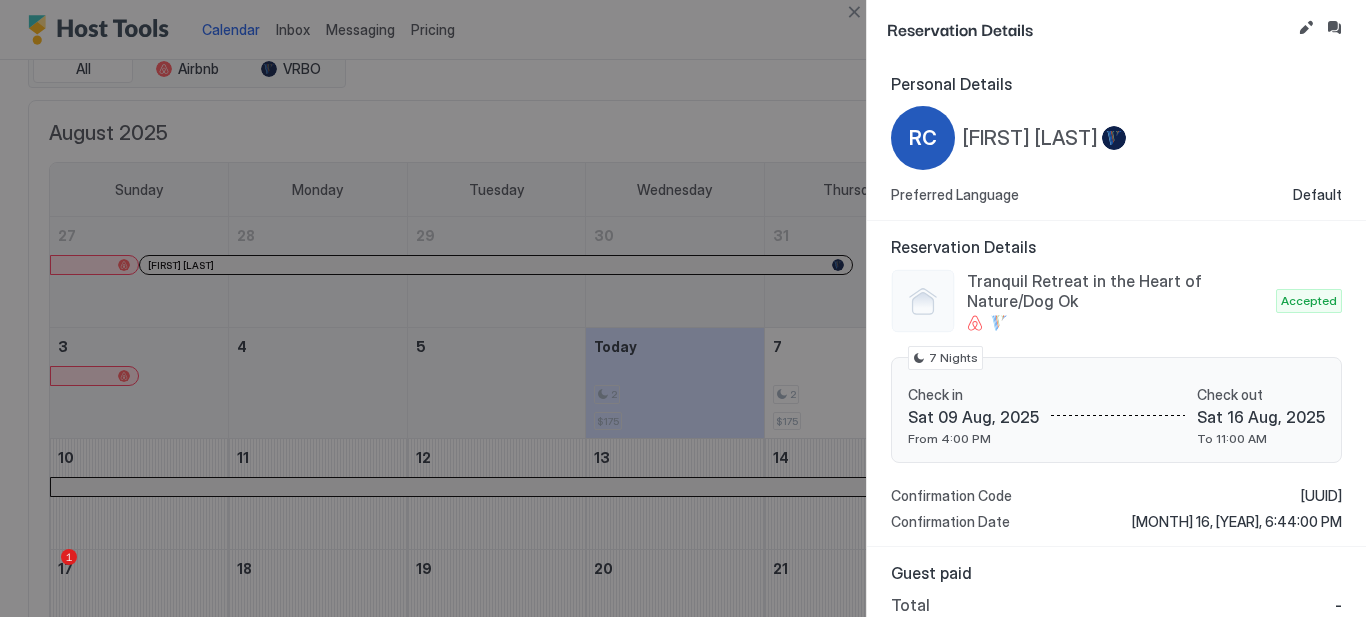 click at bounding box center [683, 308] 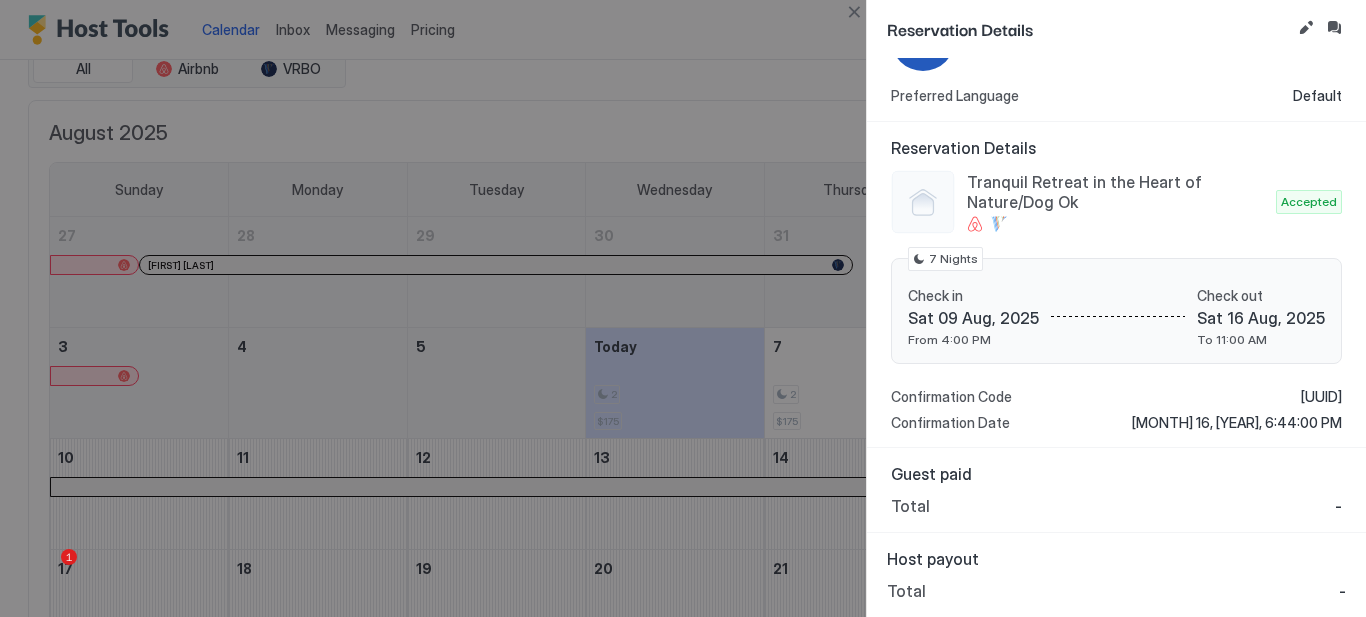 click at bounding box center (683, 308) 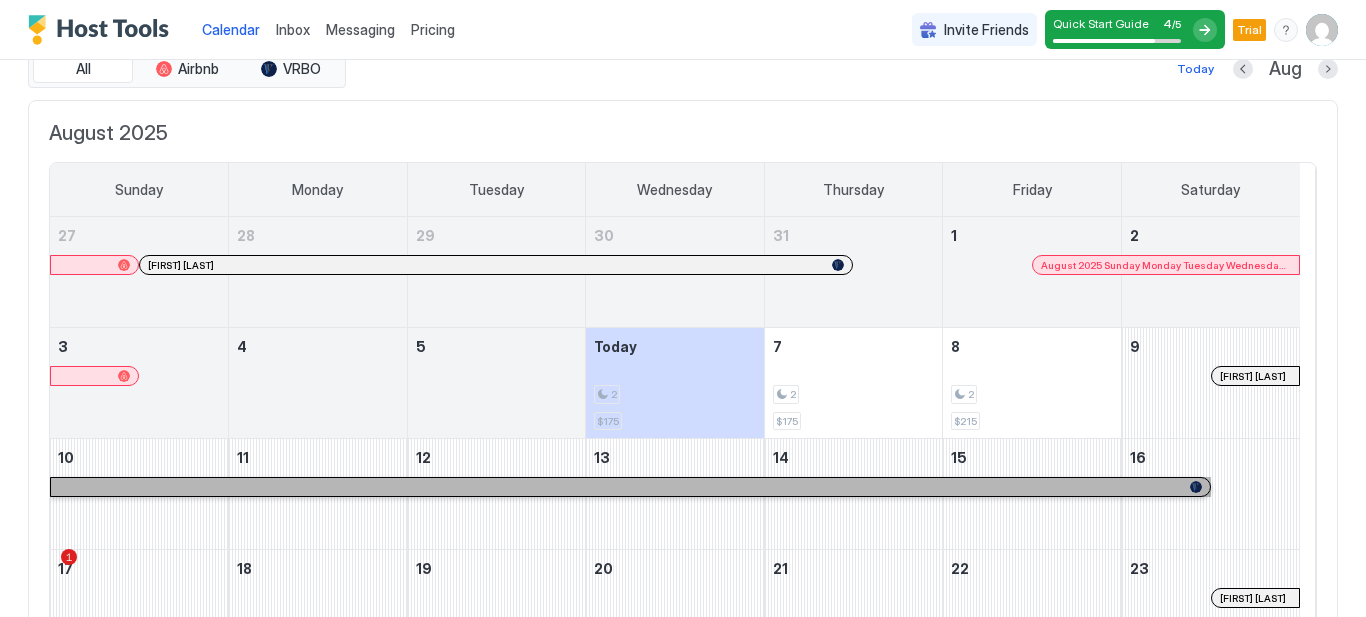 click at bounding box center [630, 487] 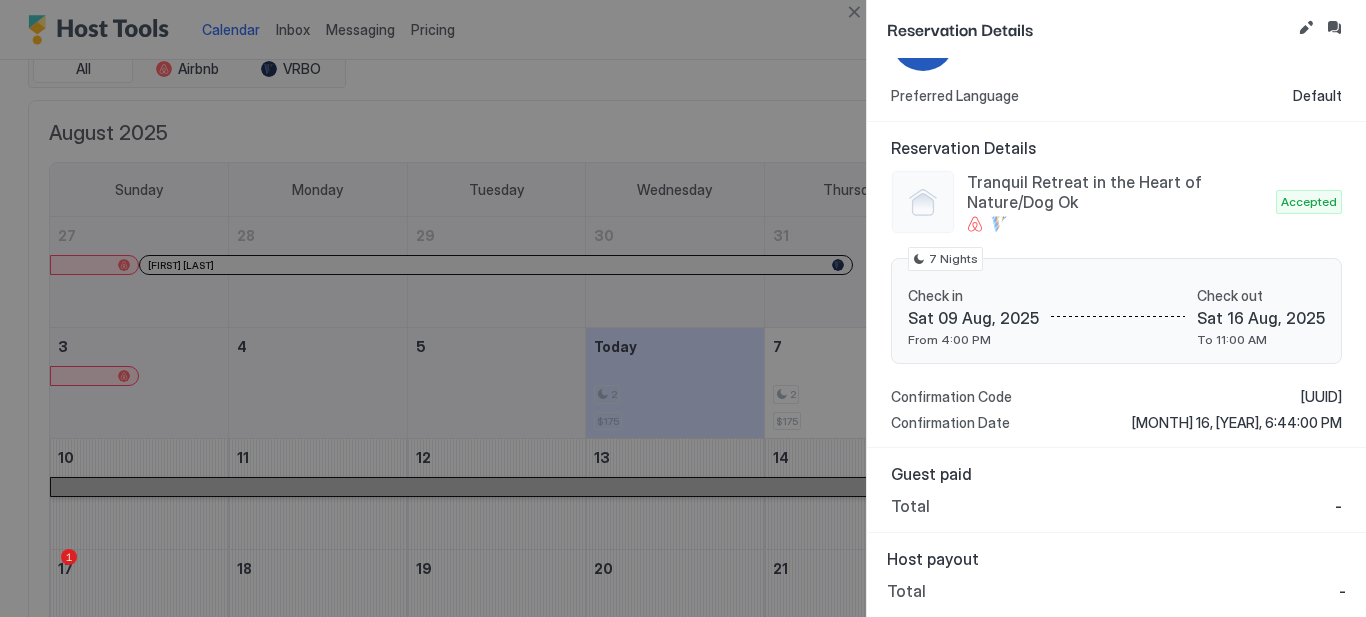 scroll, scrollTop: 0, scrollLeft: 0, axis: both 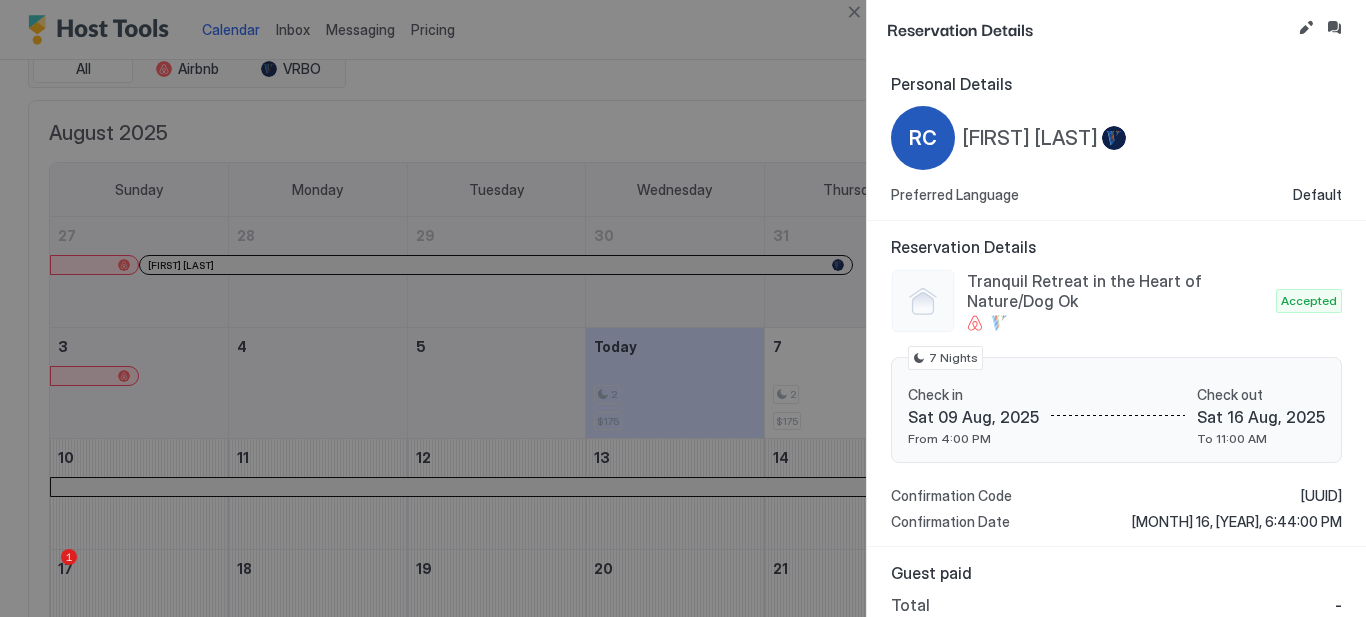 click at bounding box center [854, 12] 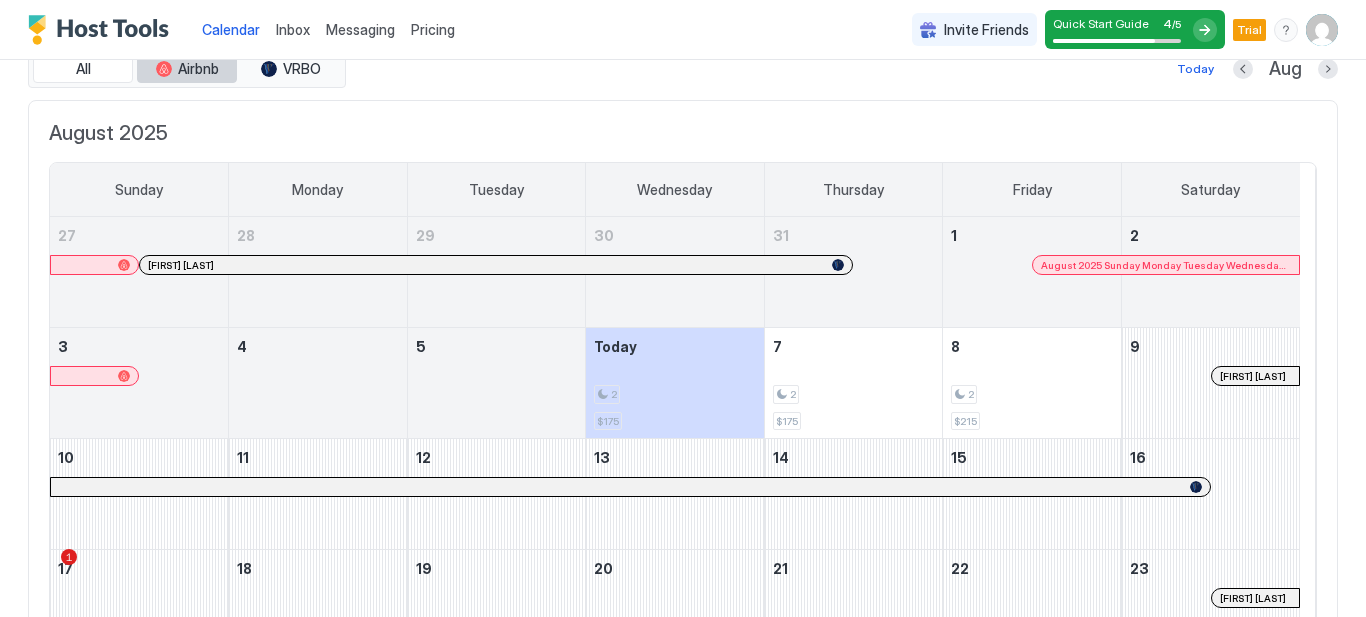 click on "Airbnb" at bounding box center (198, 69) 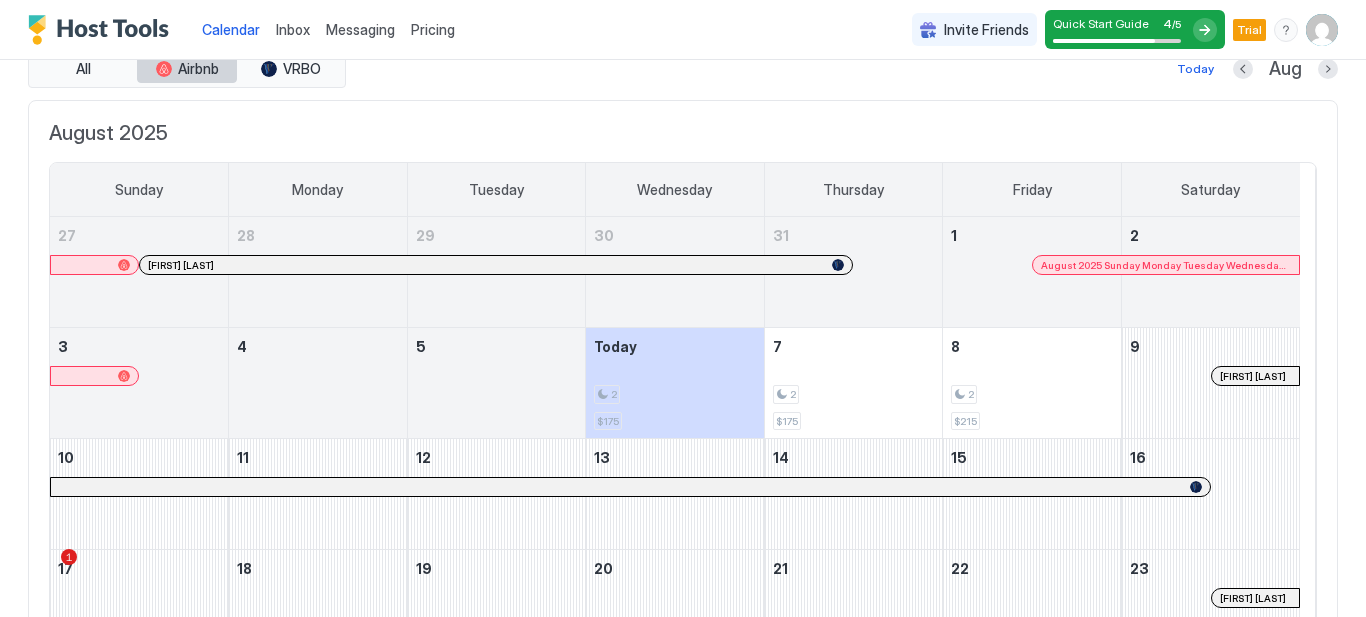 click on "Airbnb" at bounding box center (198, 69) 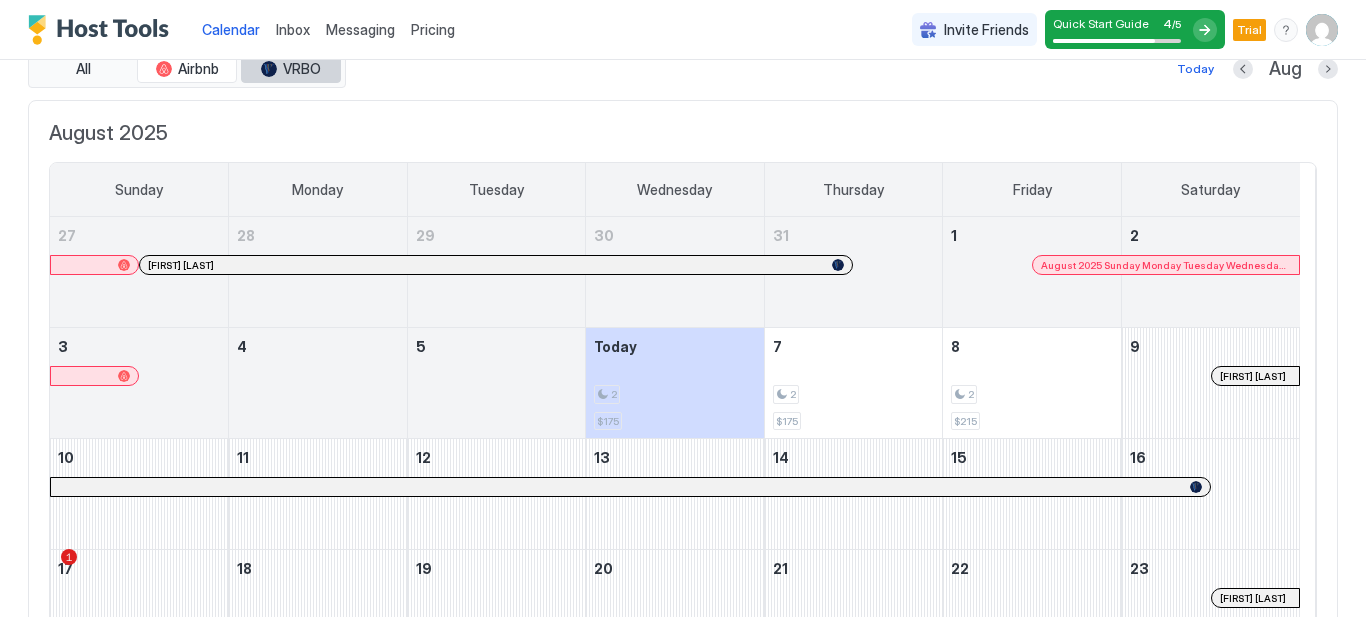 click on "VRBO" at bounding box center [302, 69] 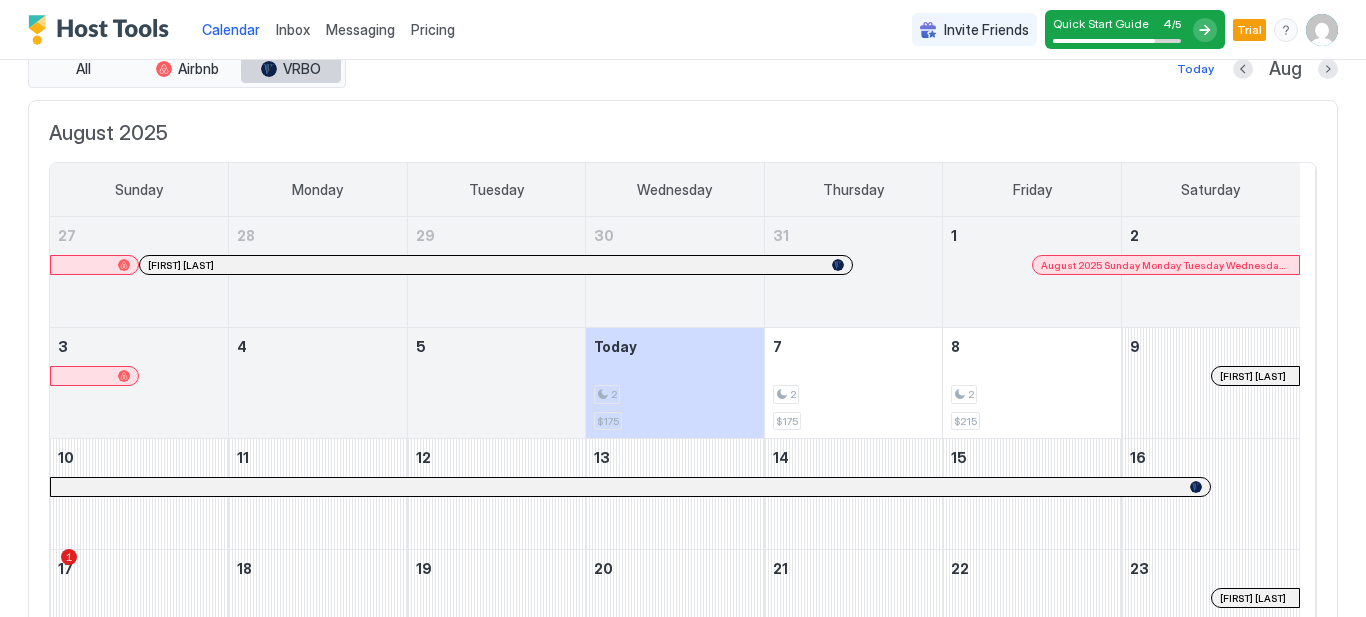 click on "VRBO" at bounding box center [302, 69] 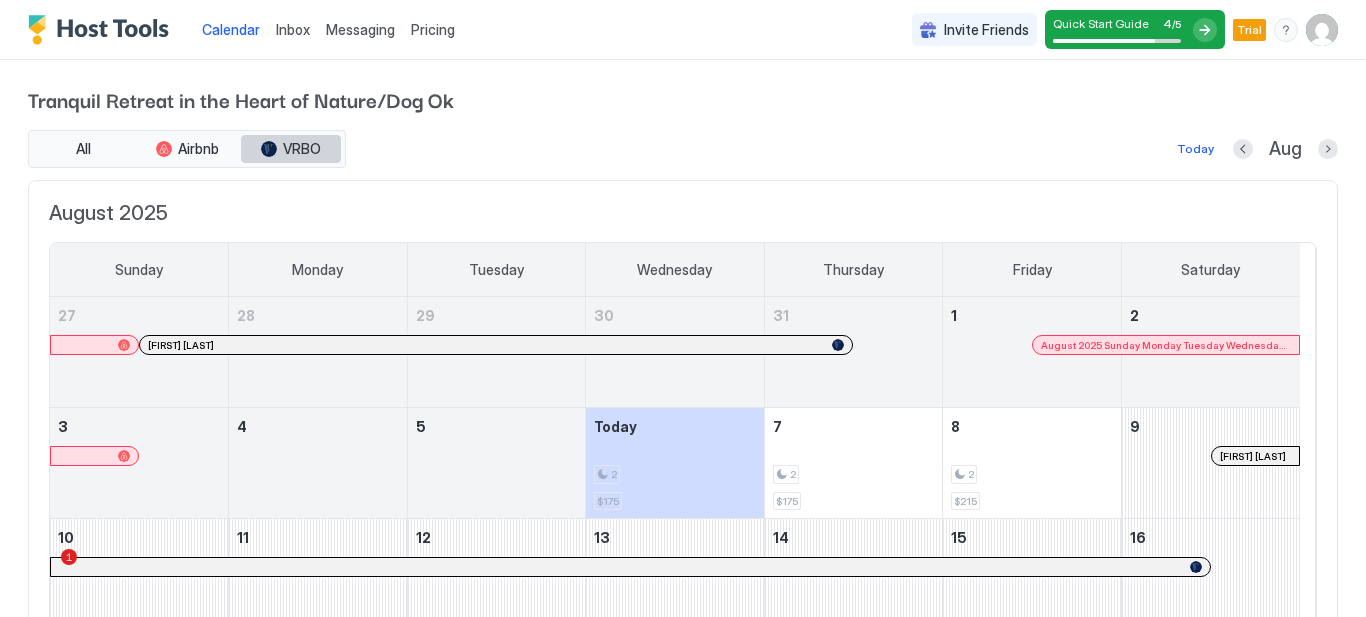 click on "VRBO" at bounding box center [302, 149] 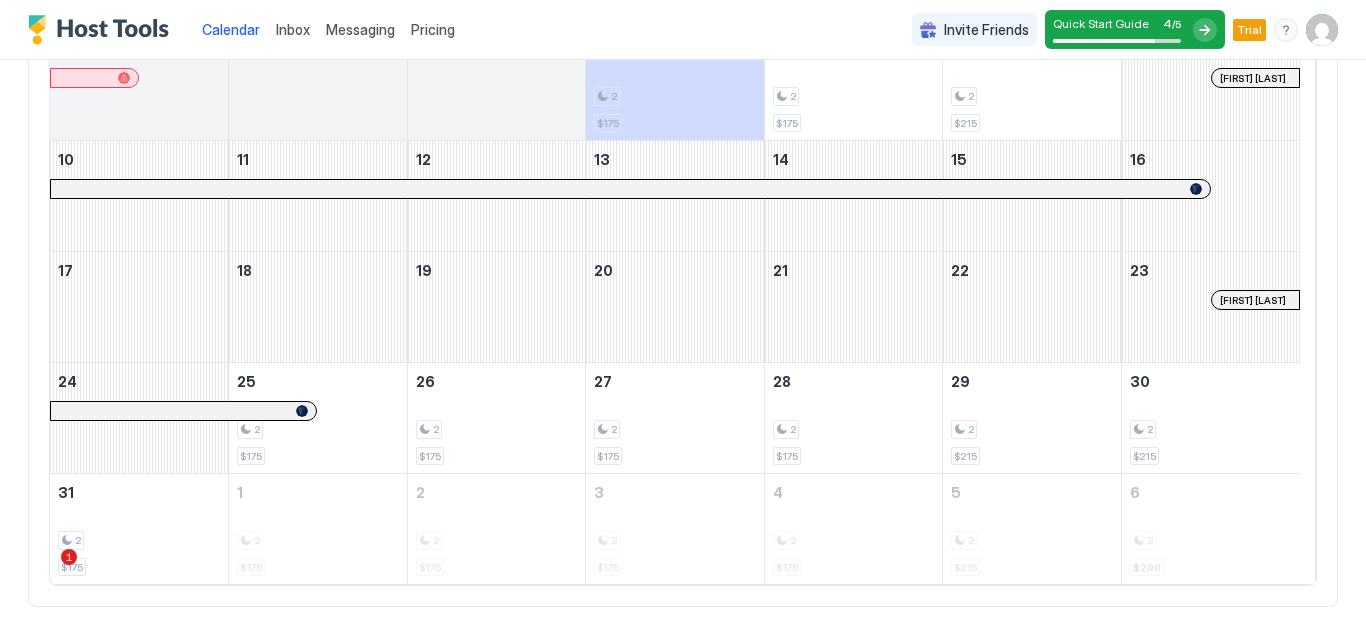 scroll, scrollTop: 428, scrollLeft: 0, axis: vertical 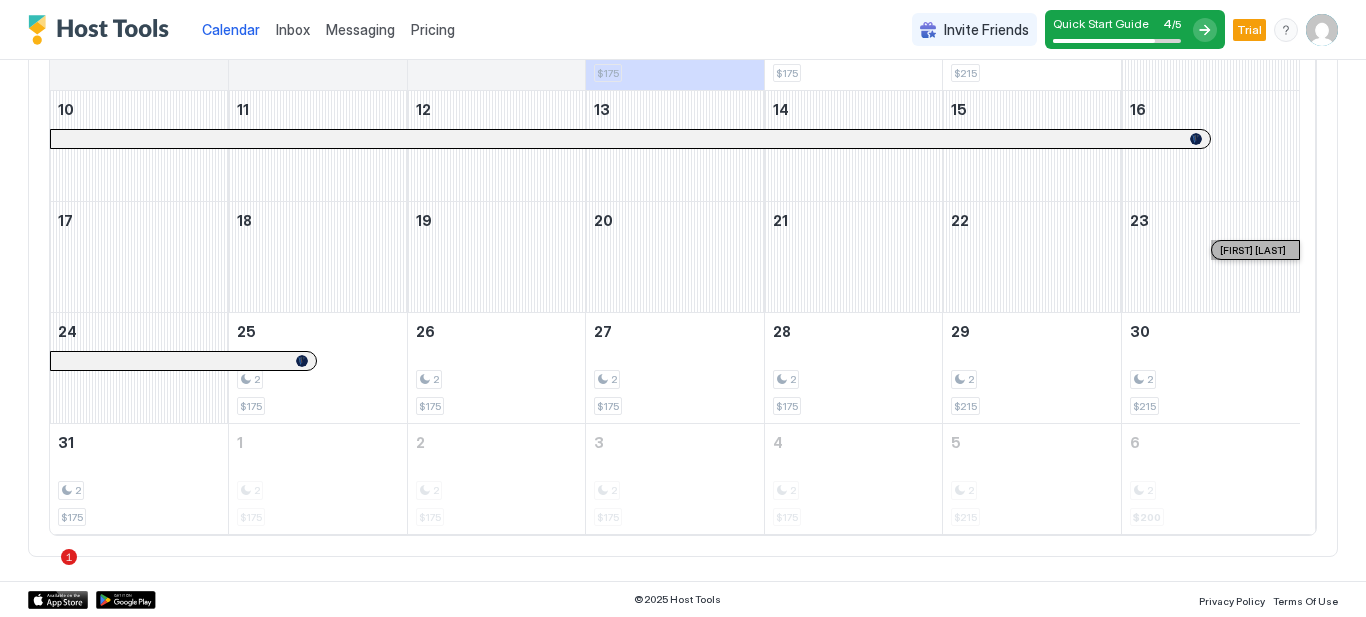 click on "[FIRST] [LAST]" at bounding box center (1255, 250) 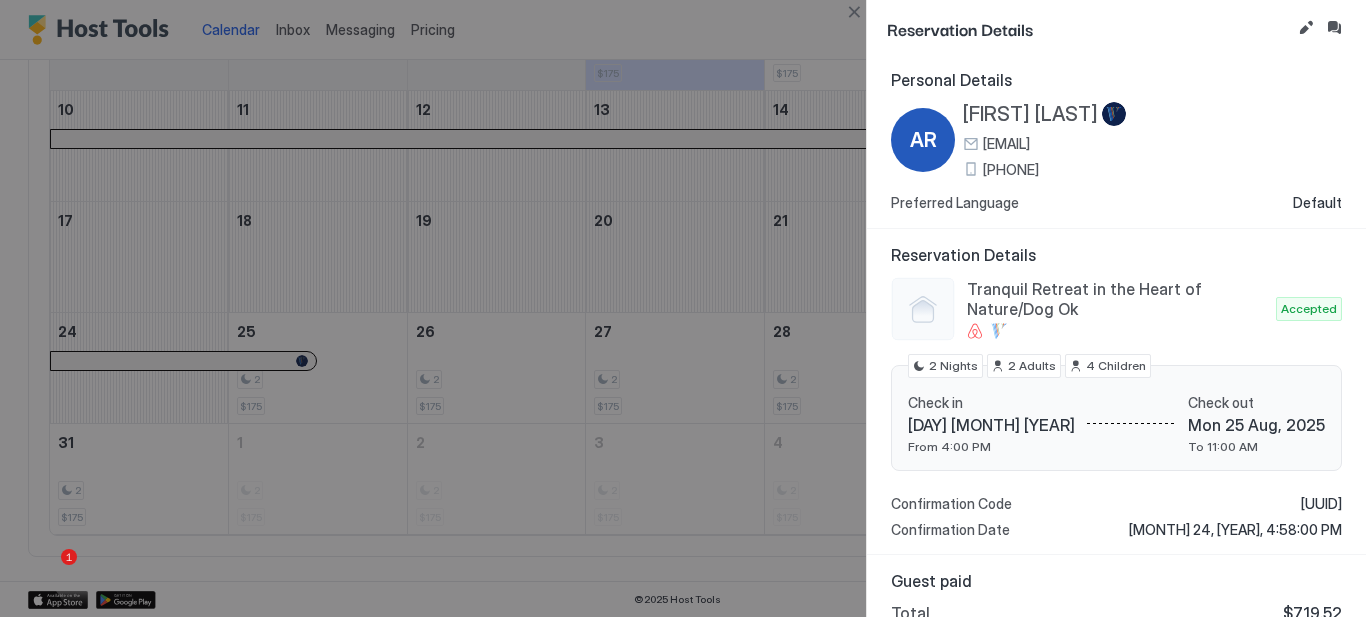 scroll, scrollTop: 0, scrollLeft: 0, axis: both 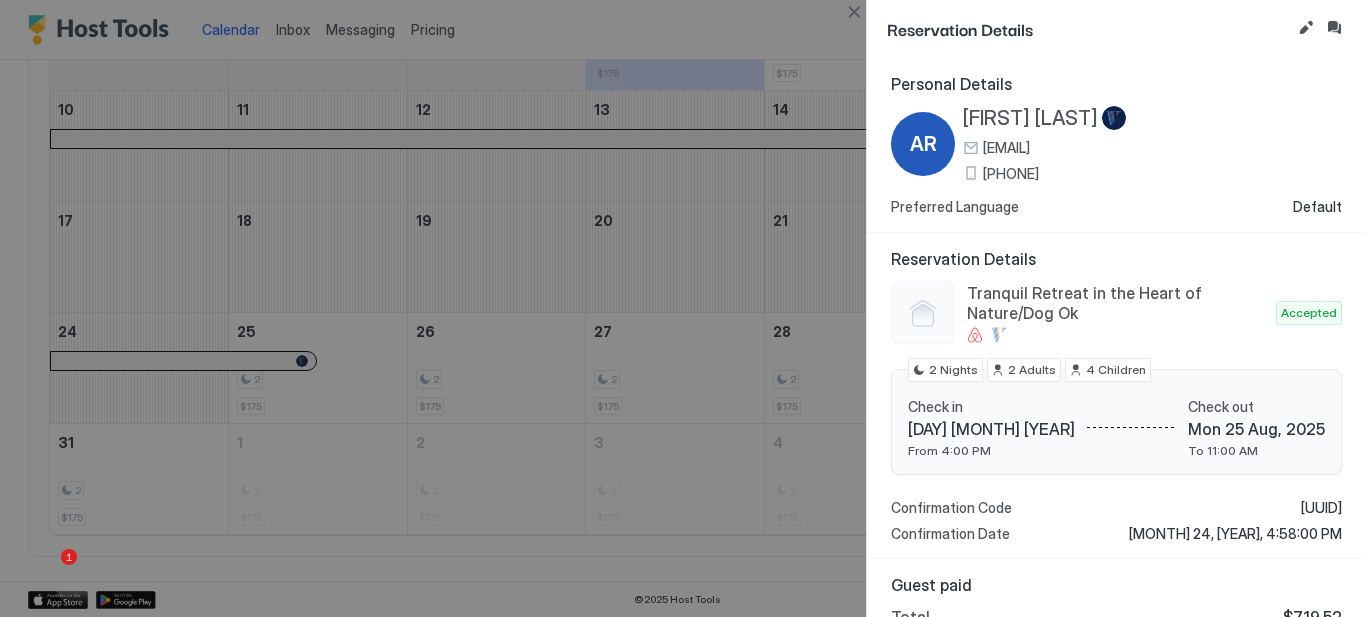click at bounding box center [683, 308] 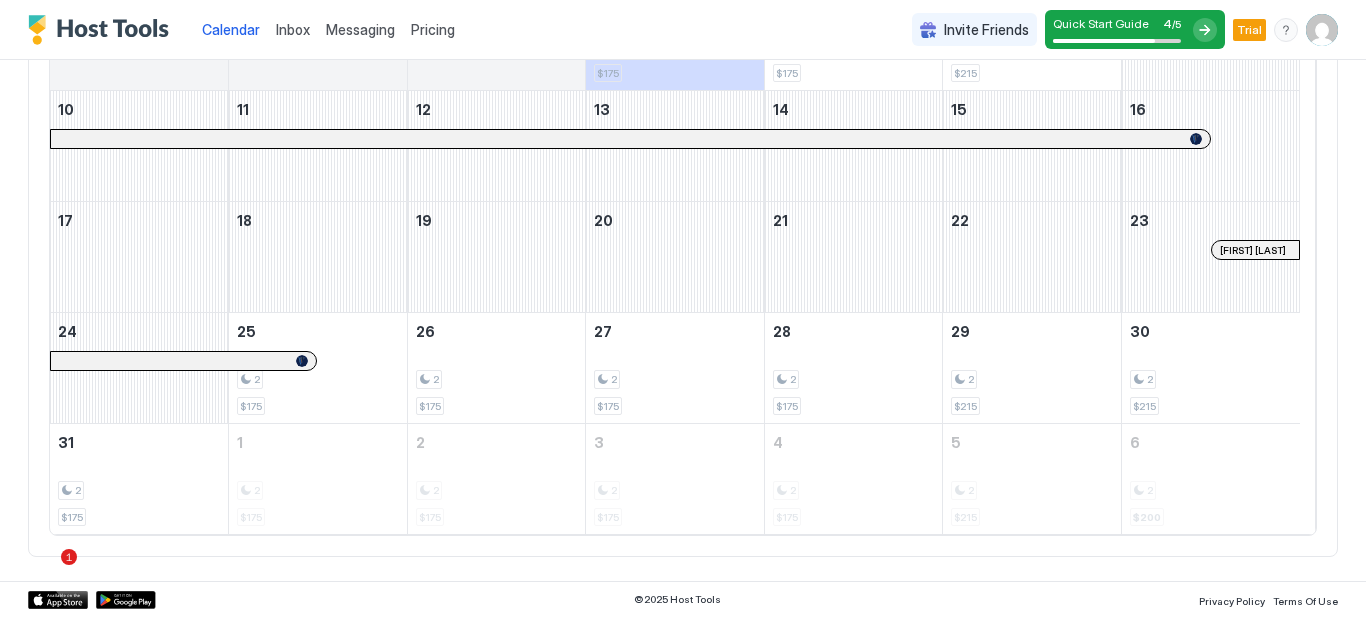 click at bounding box center [1205, 30] 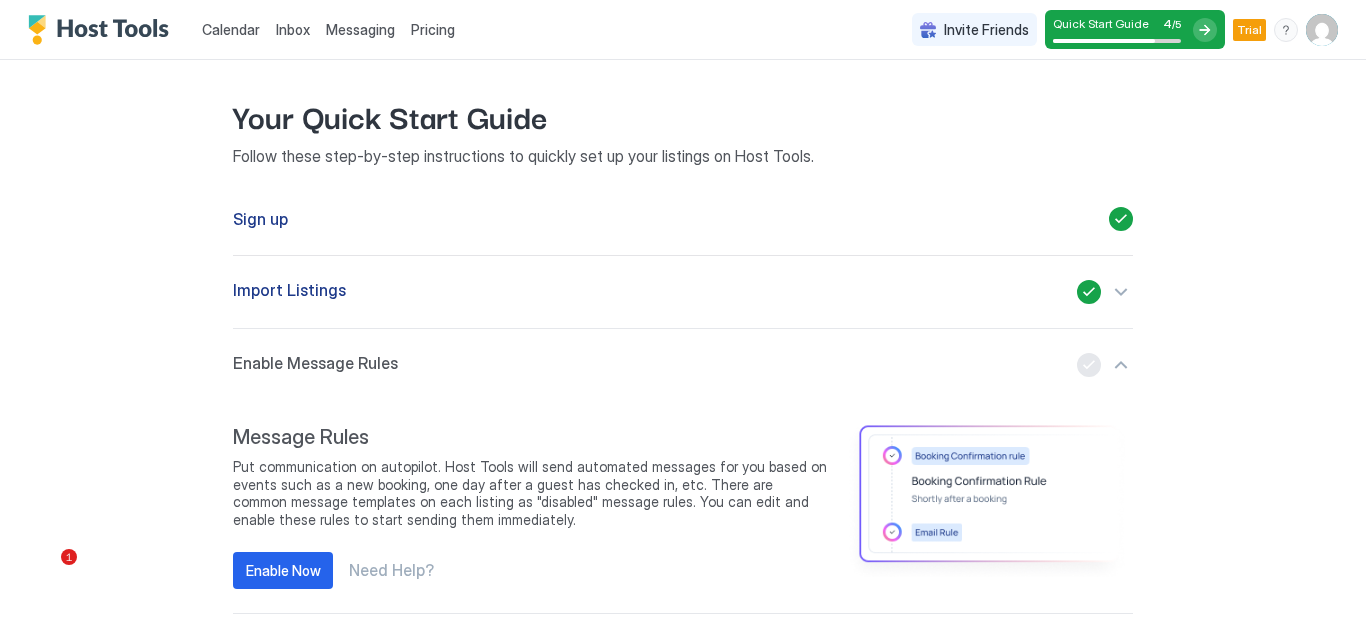 scroll, scrollTop: 226, scrollLeft: 0, axis: vertical 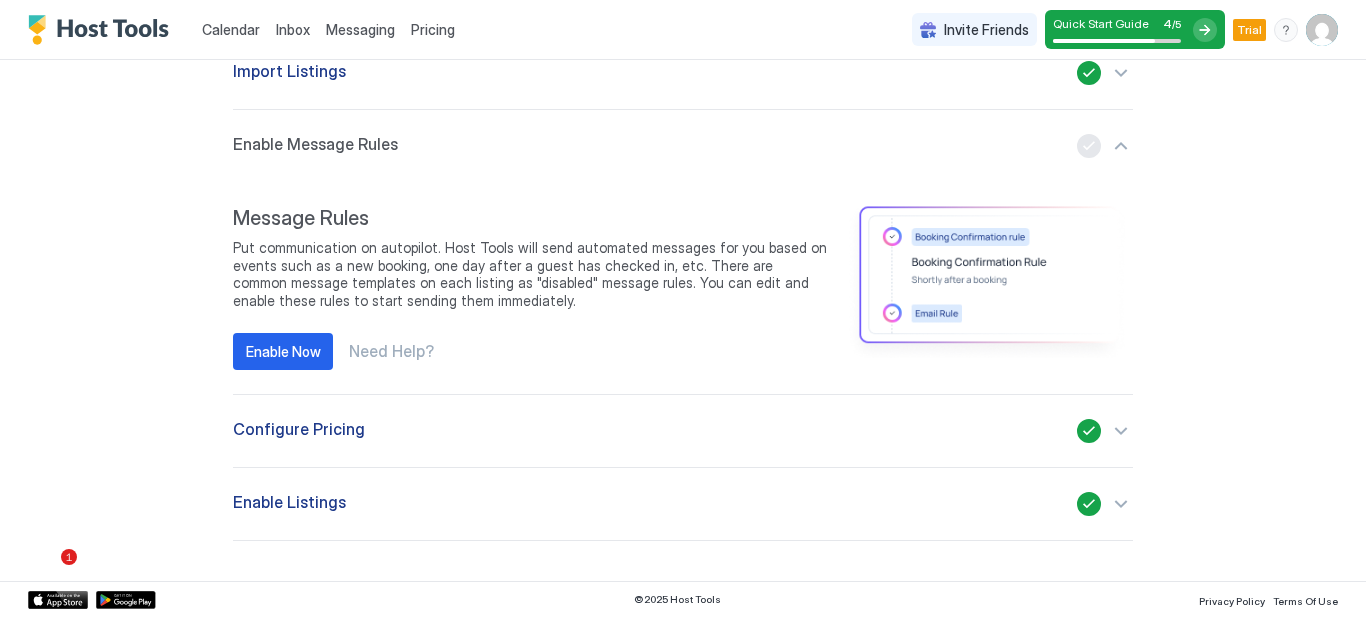 click at bounding box center (1105, 504) 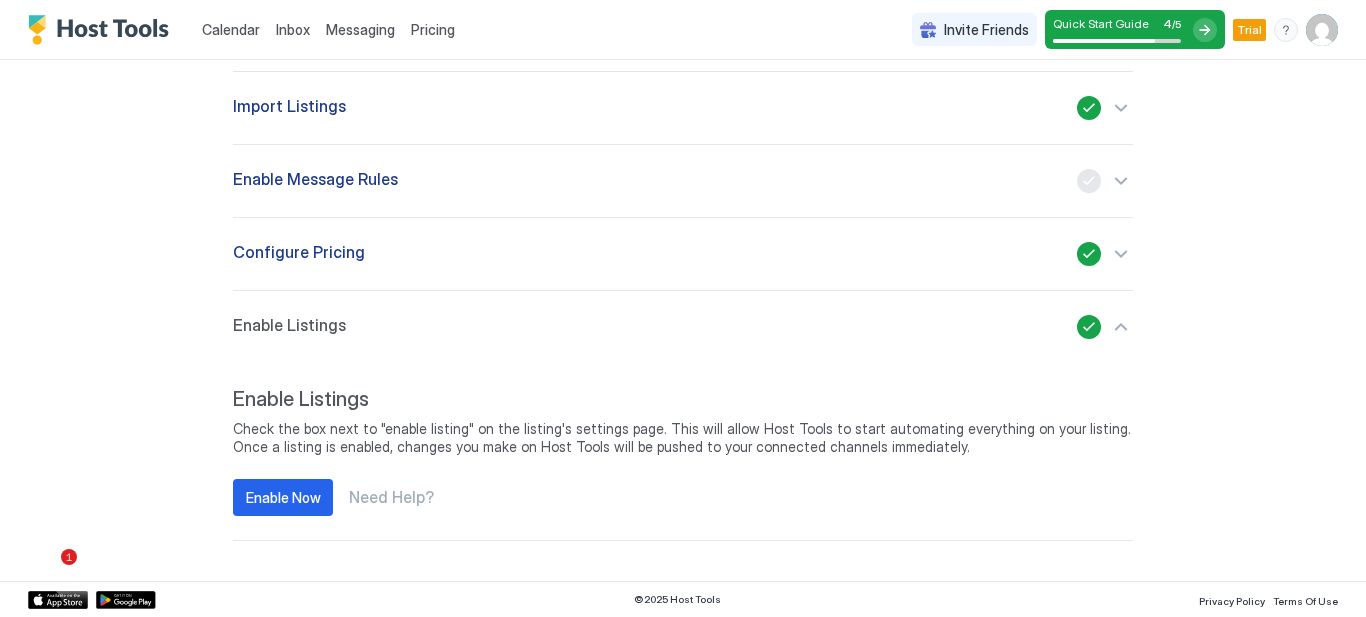 scroll, scrollTop: 191, scrollLeft: 0, axis: vertical 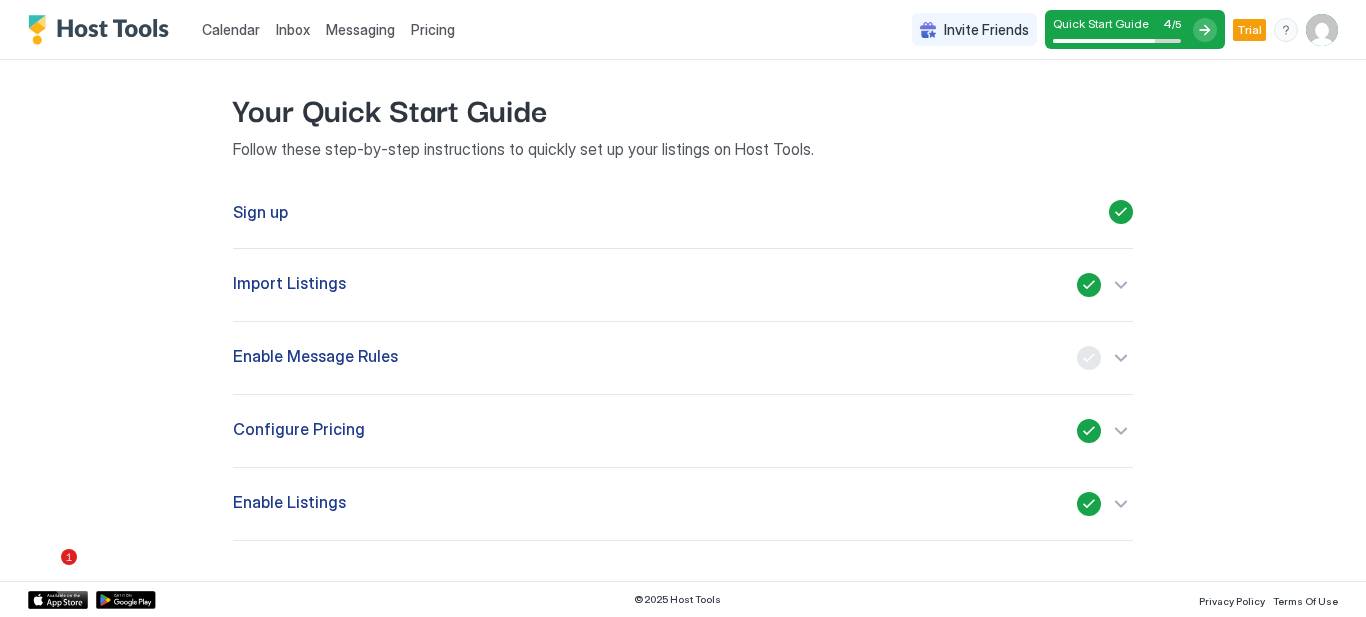 click at bounding box center (1105, 504) 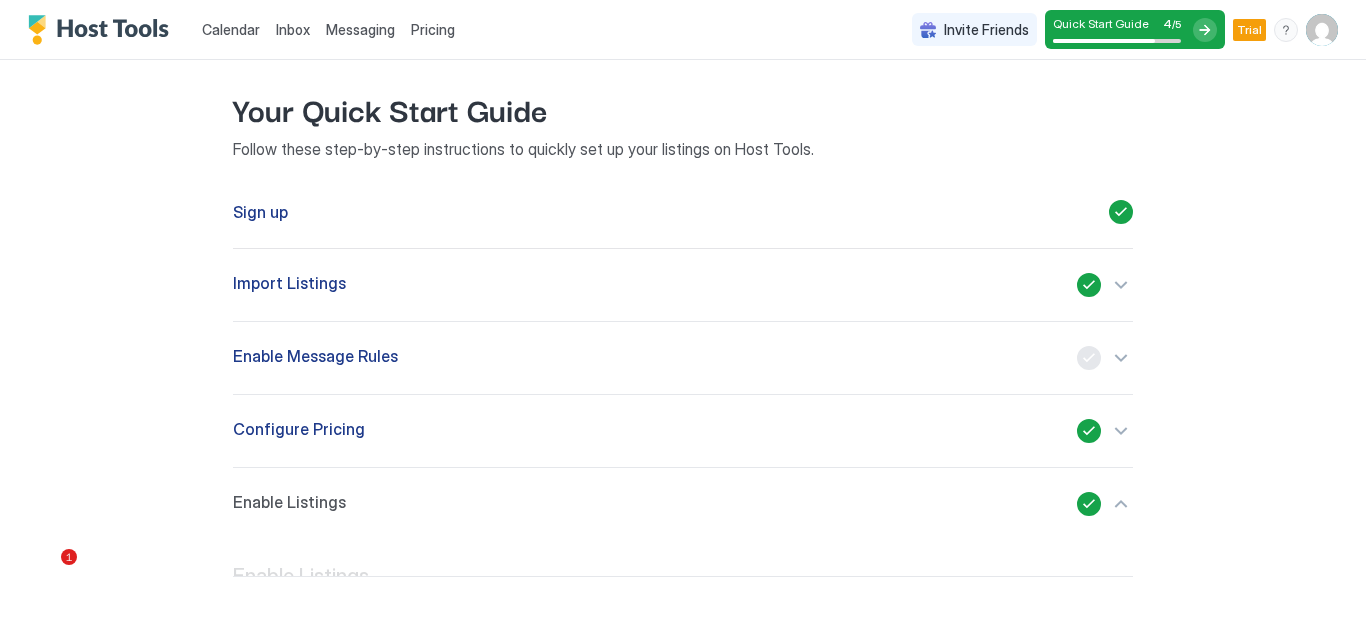 scroll, scrollTop: 191, scrollLeft: 0, axis: vertical 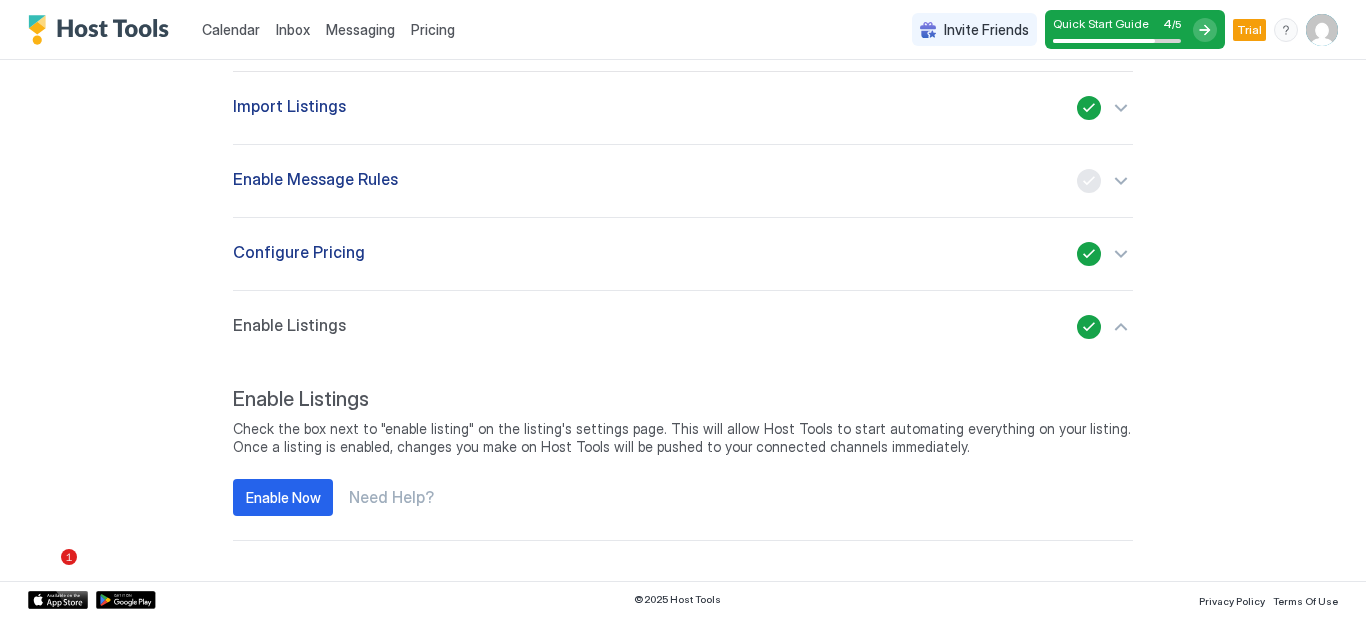 click at bounding box center (1205, 30) 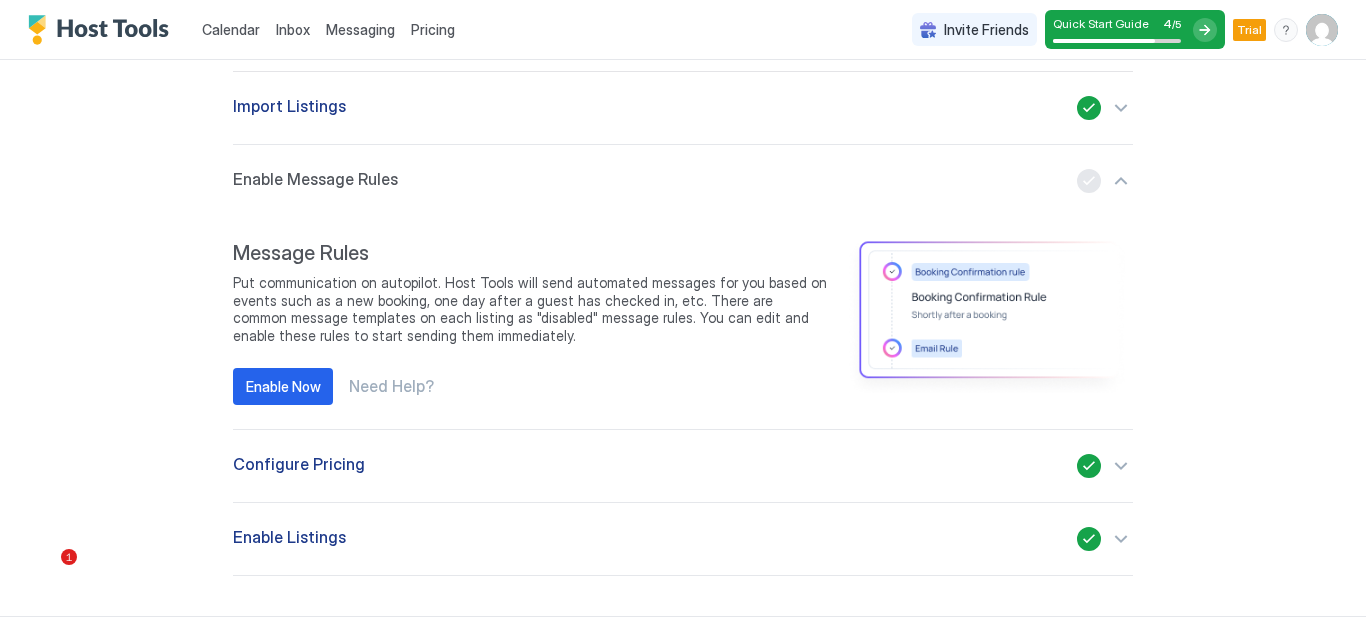 click on "Pricing" at bounding box center [433, 30] 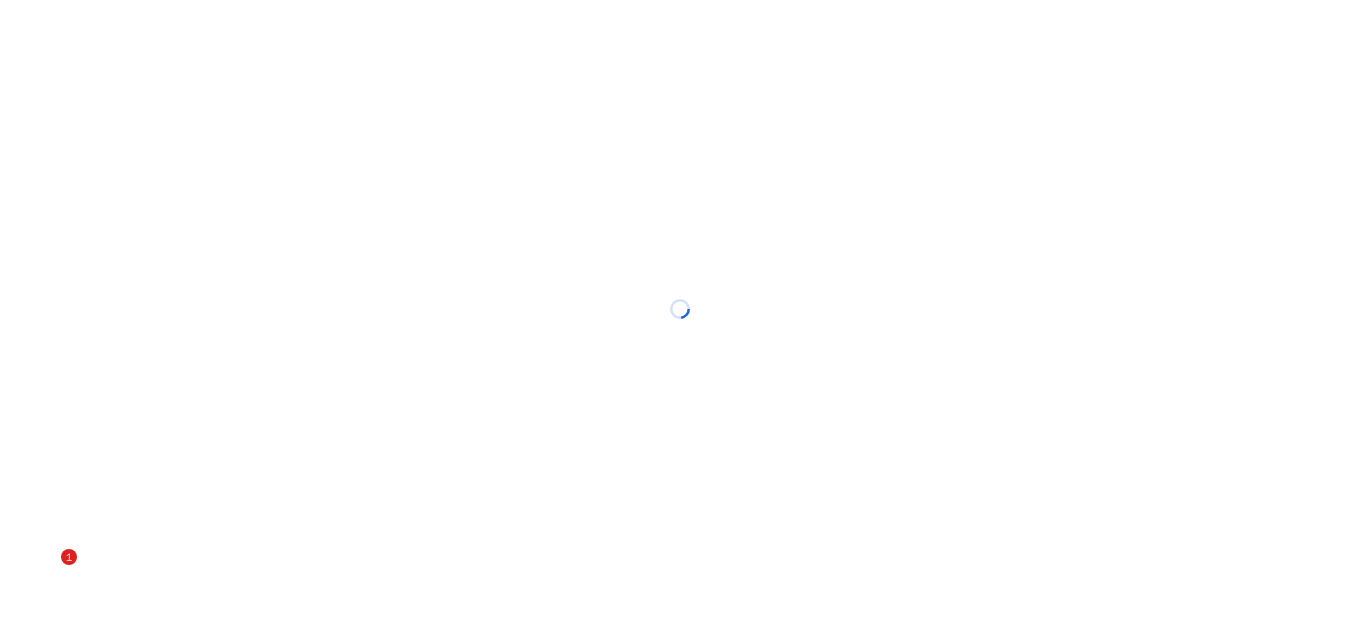 scroll, scrollTop: 0, scrollLeft: 0, axis: both 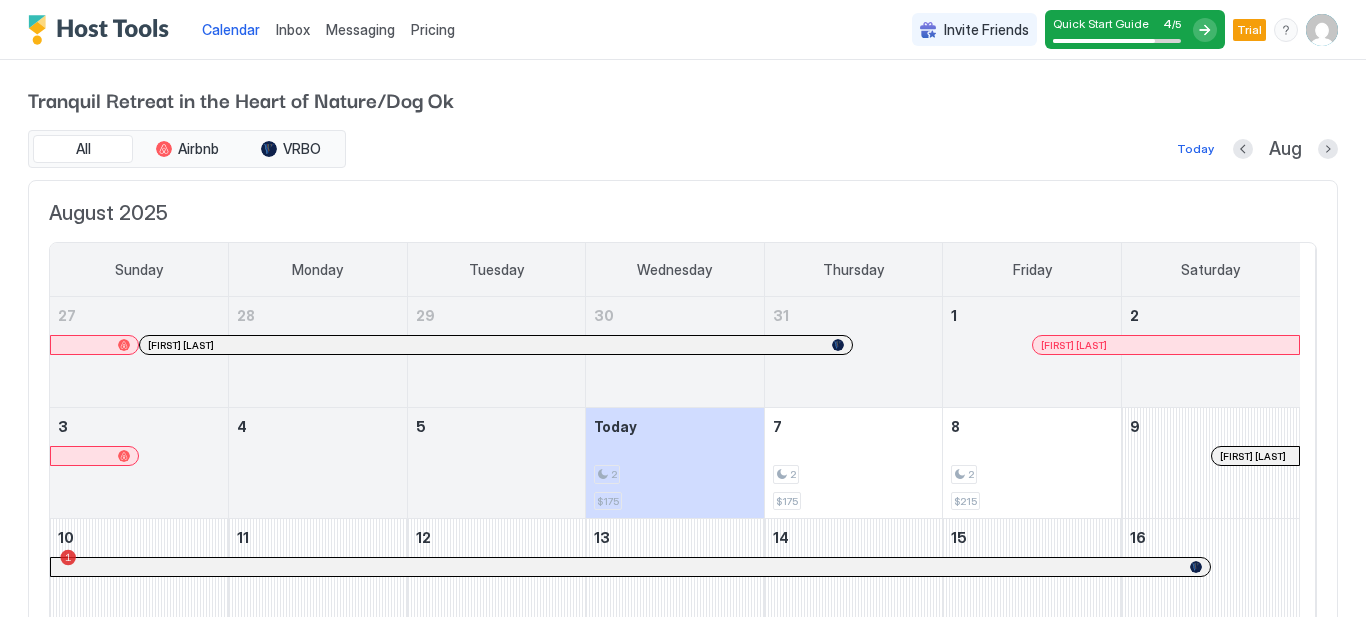 click on "Pricing" at bounding box center [433, 30] 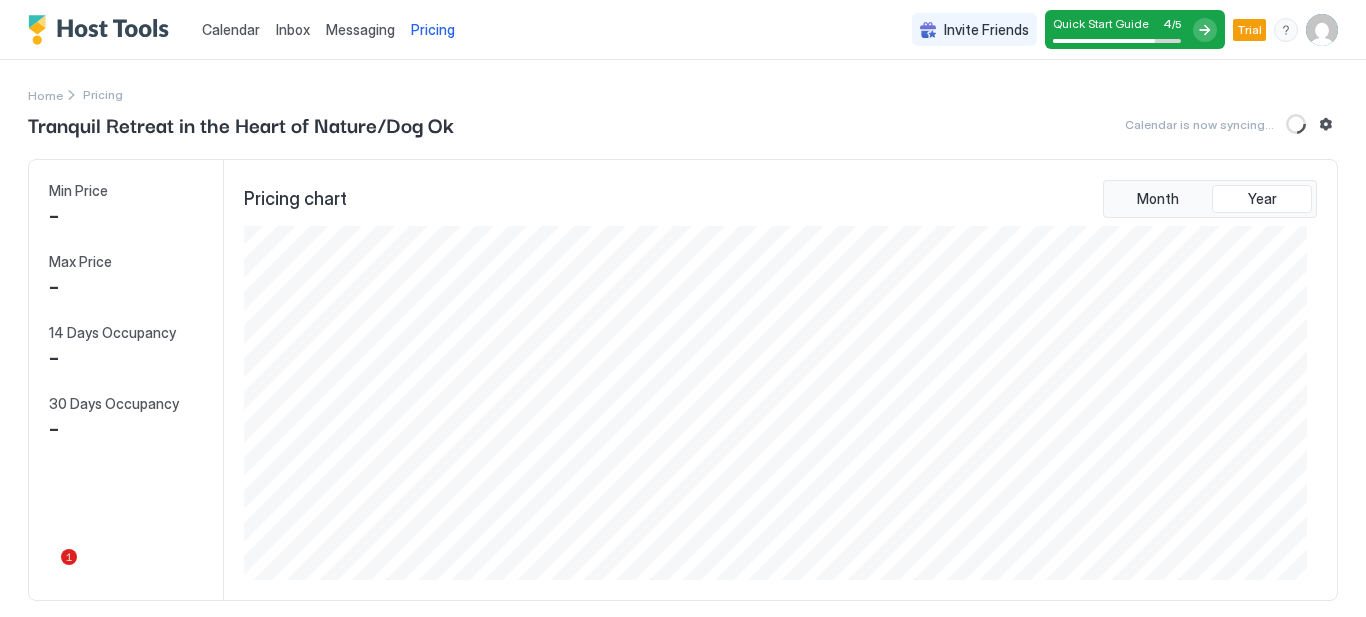 scroll, scrollTop: 999646, scrollLeft: 998937, axis: both 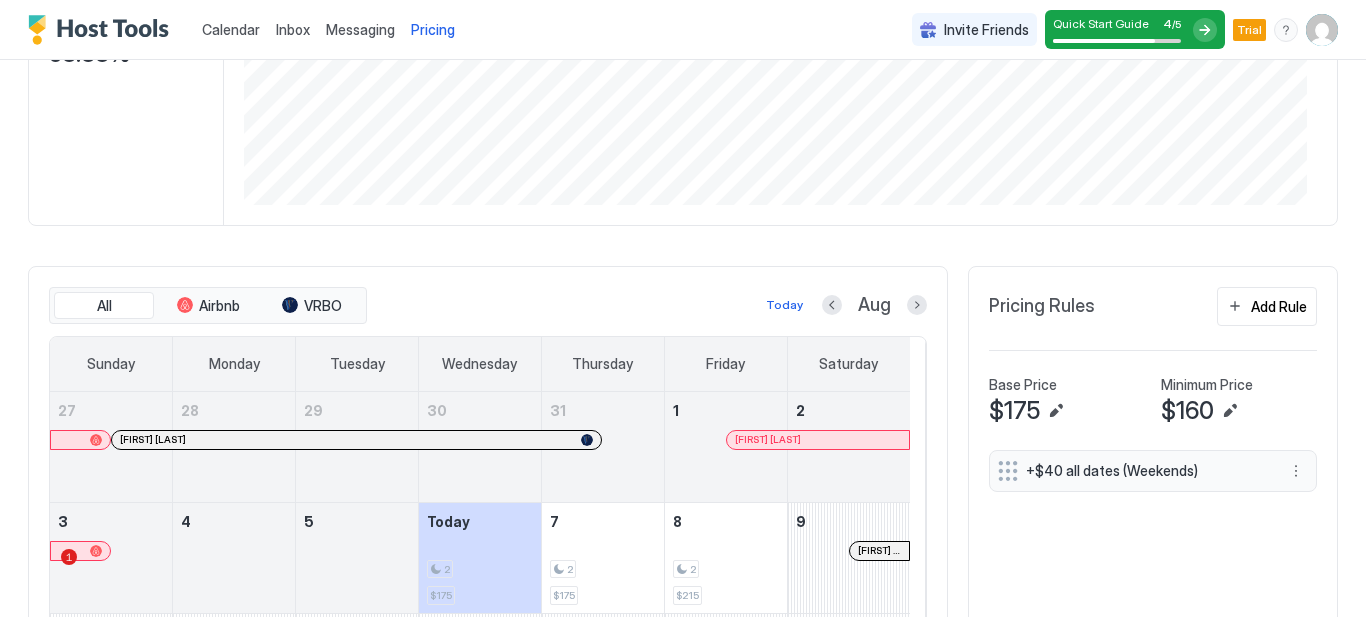 click on "$175" at bounding box center [1014, 411] 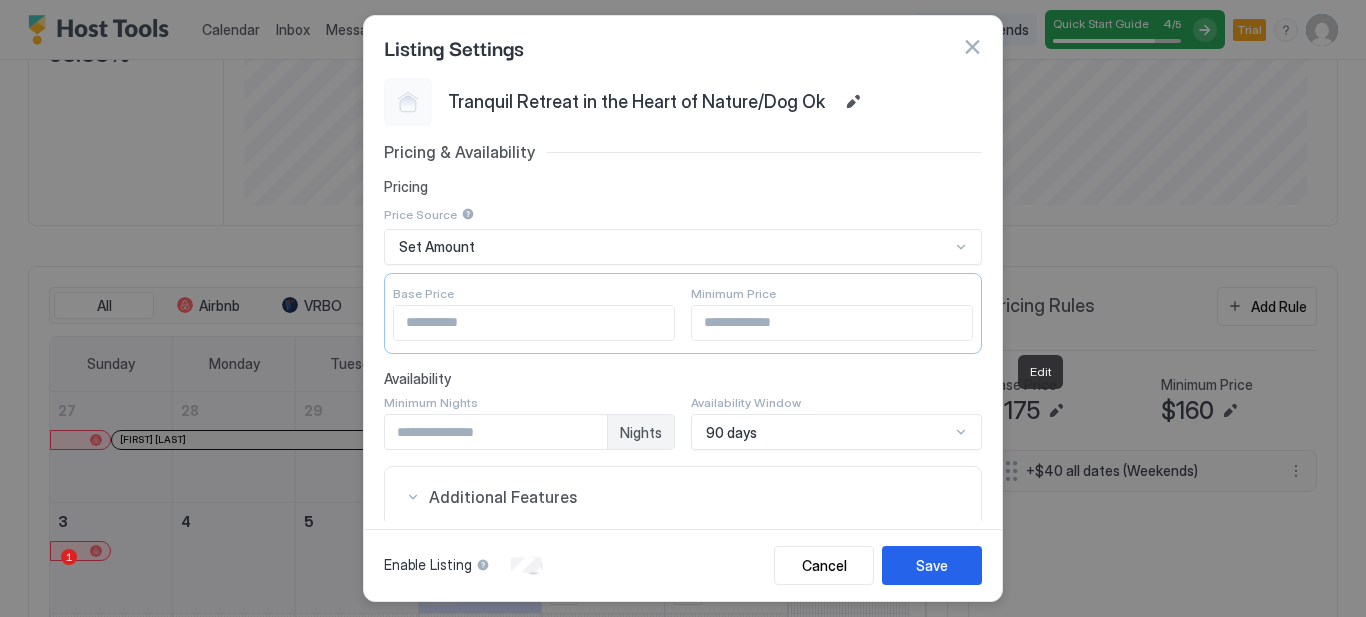 click on "***" at bounding box center (534, 323) 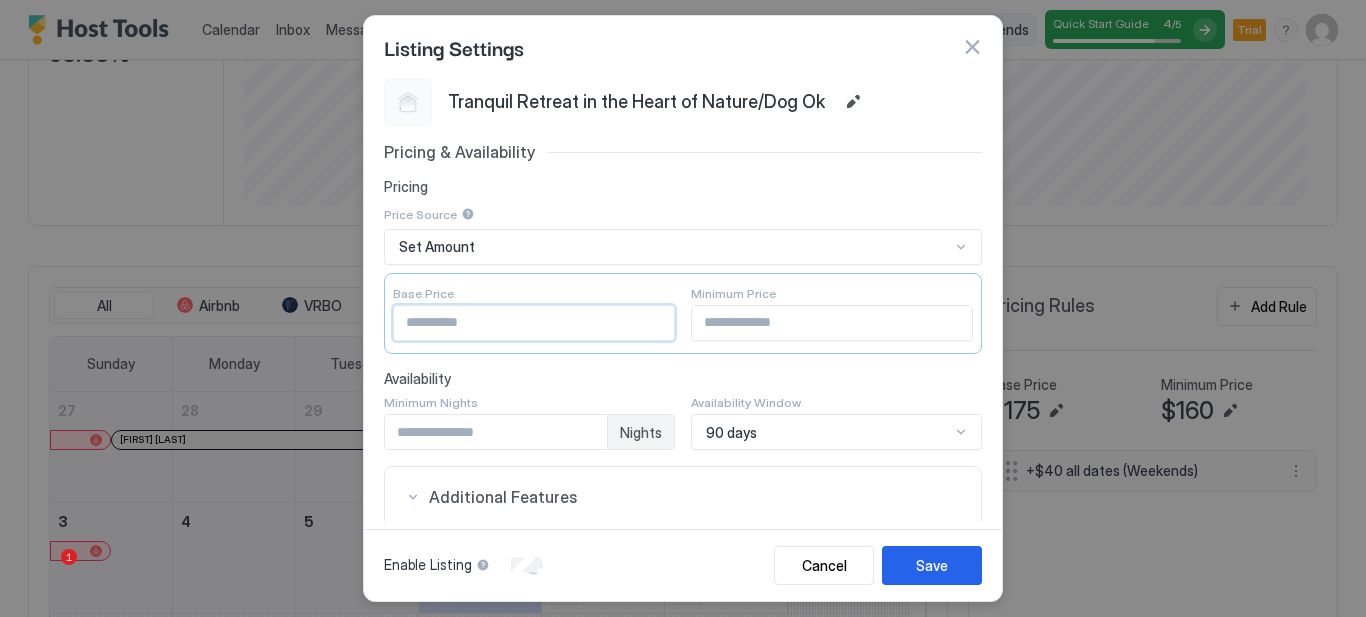 type on "***" 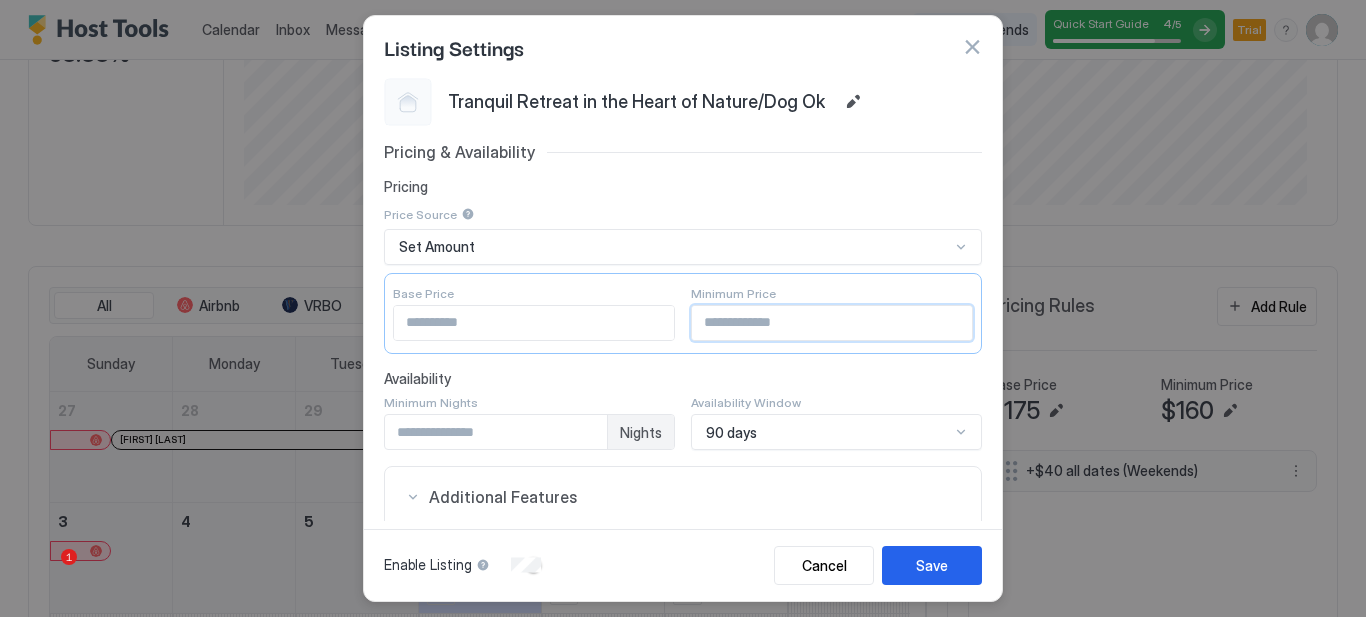type on "***" 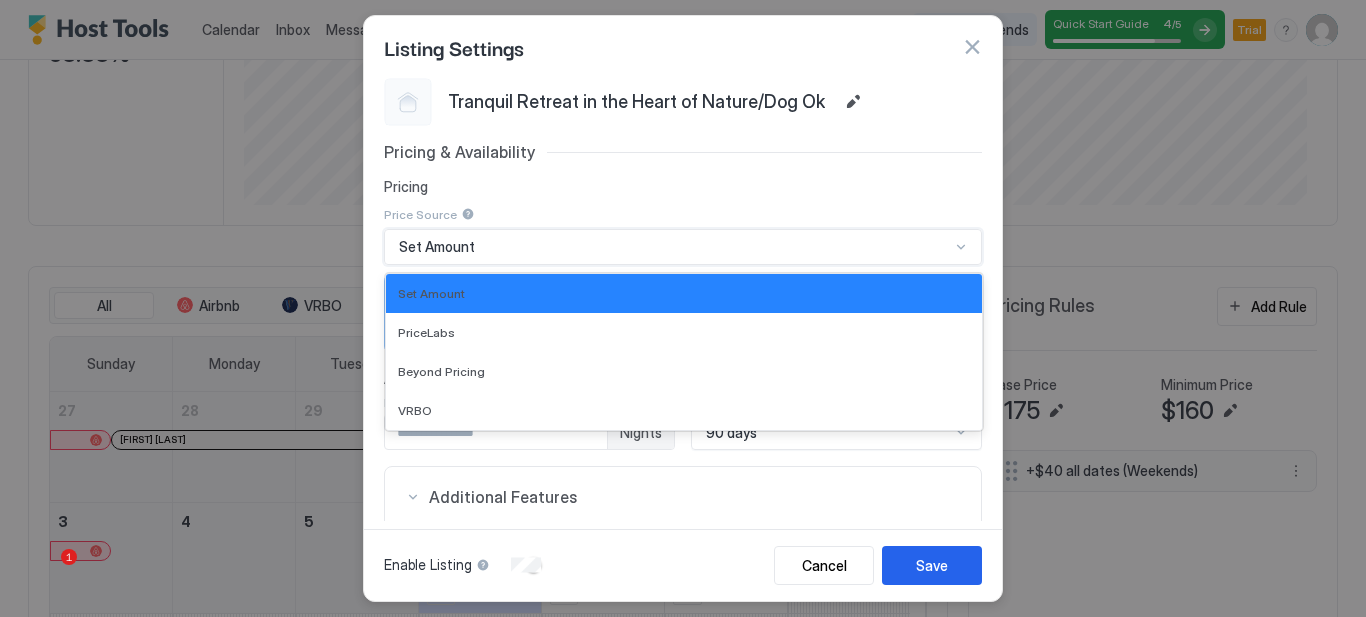 click on "Set Amount" at bounding box center (674, 247) 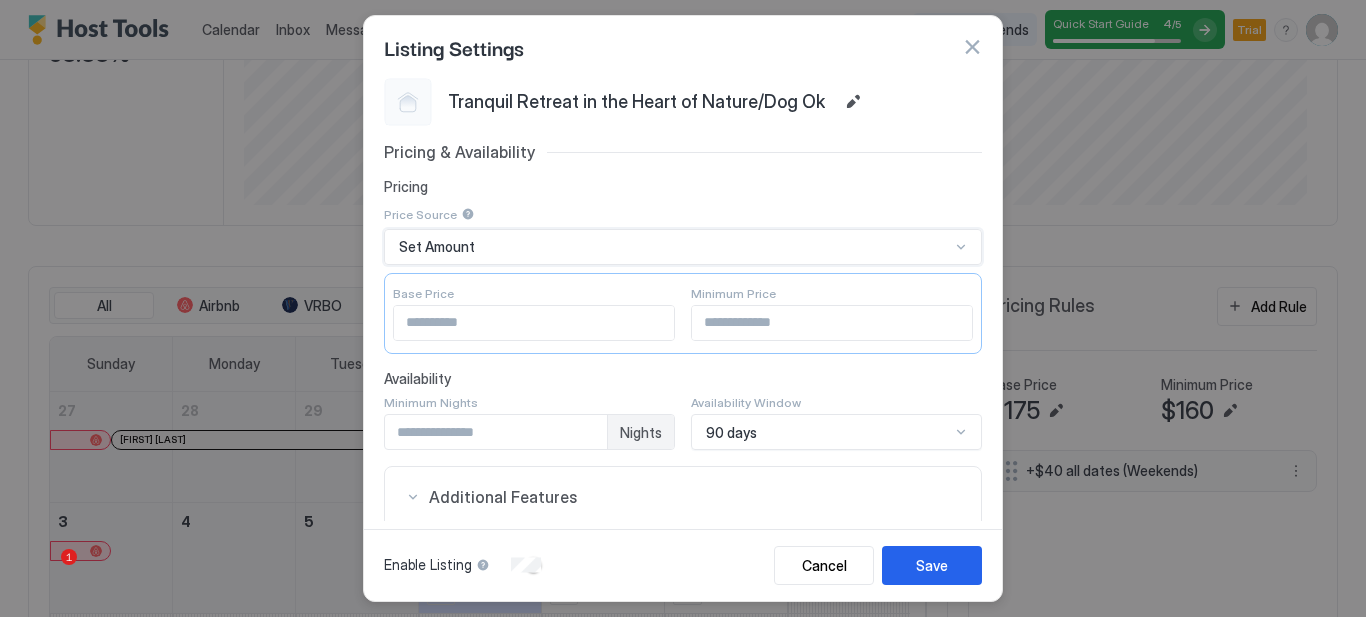 click on "Set Amount" at bounding box center (674, 247) 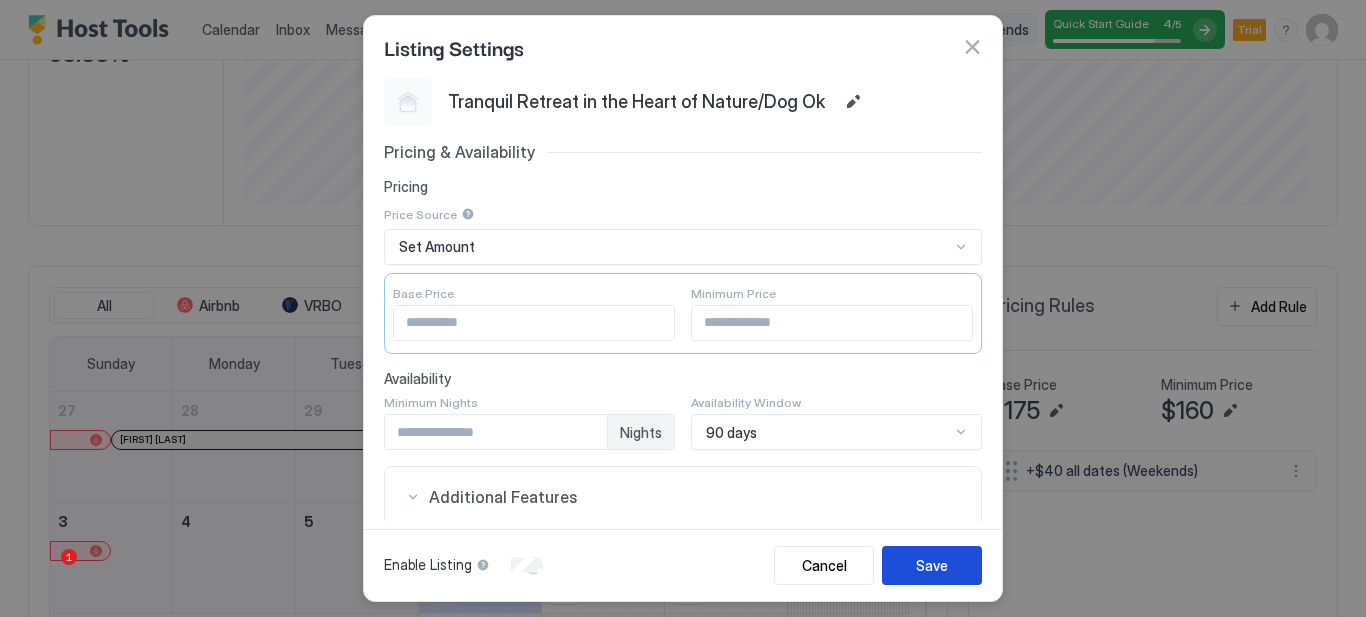 click on "Save" at bounding box center (932, 565) 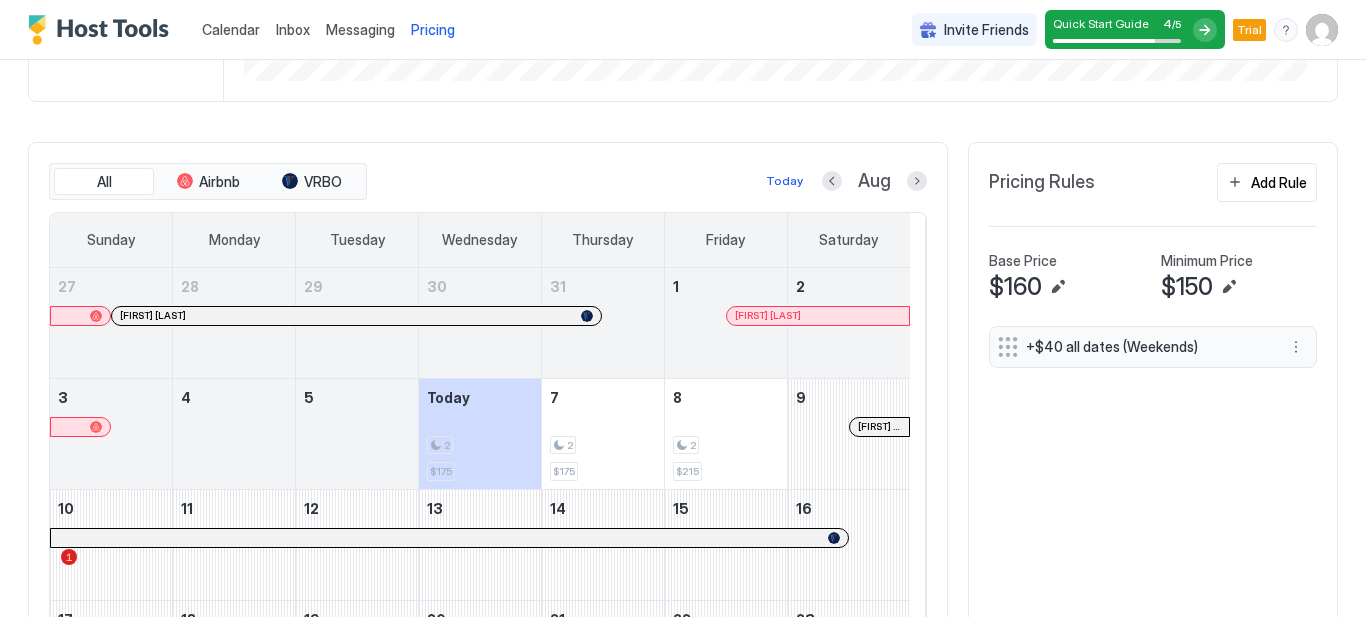scroll, scrollTop: 484, scrollLeft: 0, axis: vertical 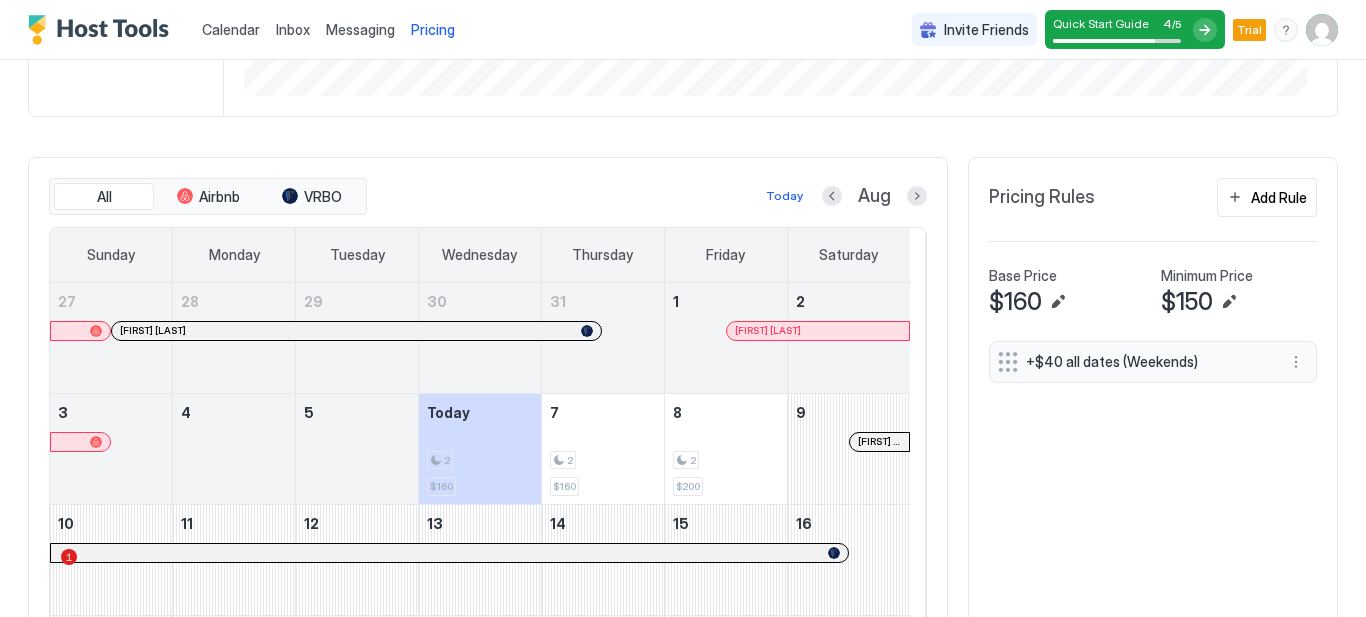 click on "Add Rule" at bounding box center [1279, 197] 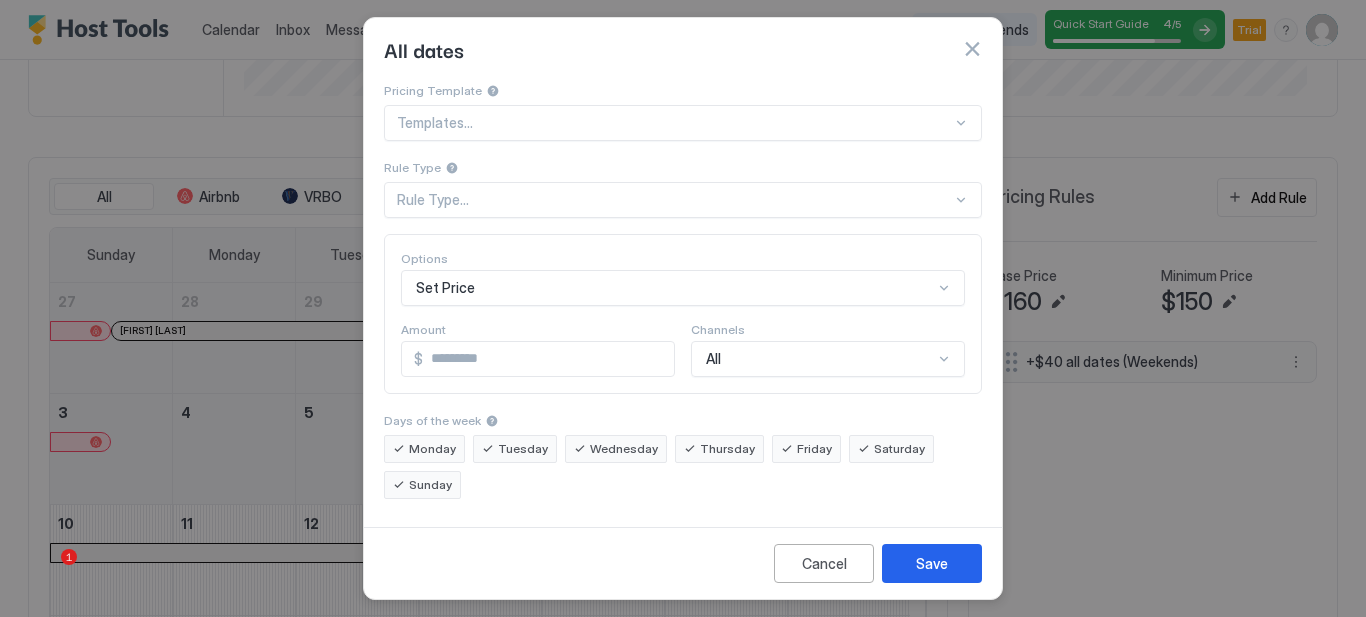 click at bounding box center [972, 49] 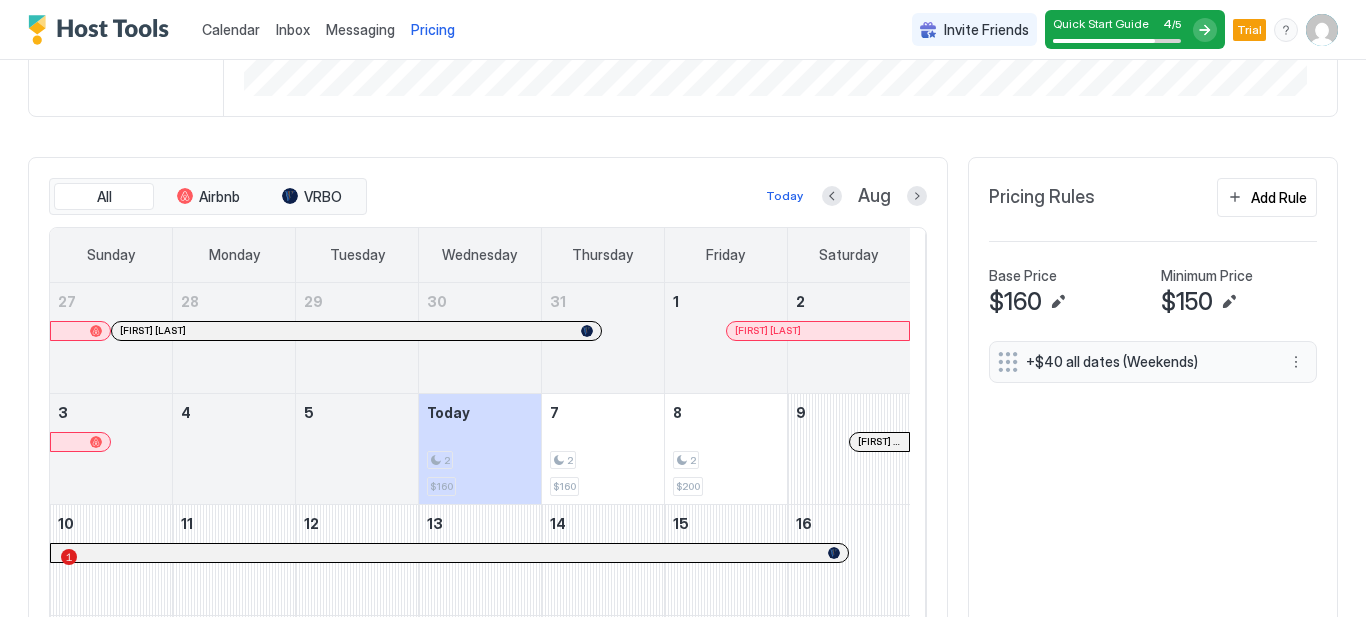 click on "+$40 all dates (Weekends)" at bounding box center (1145, 362) 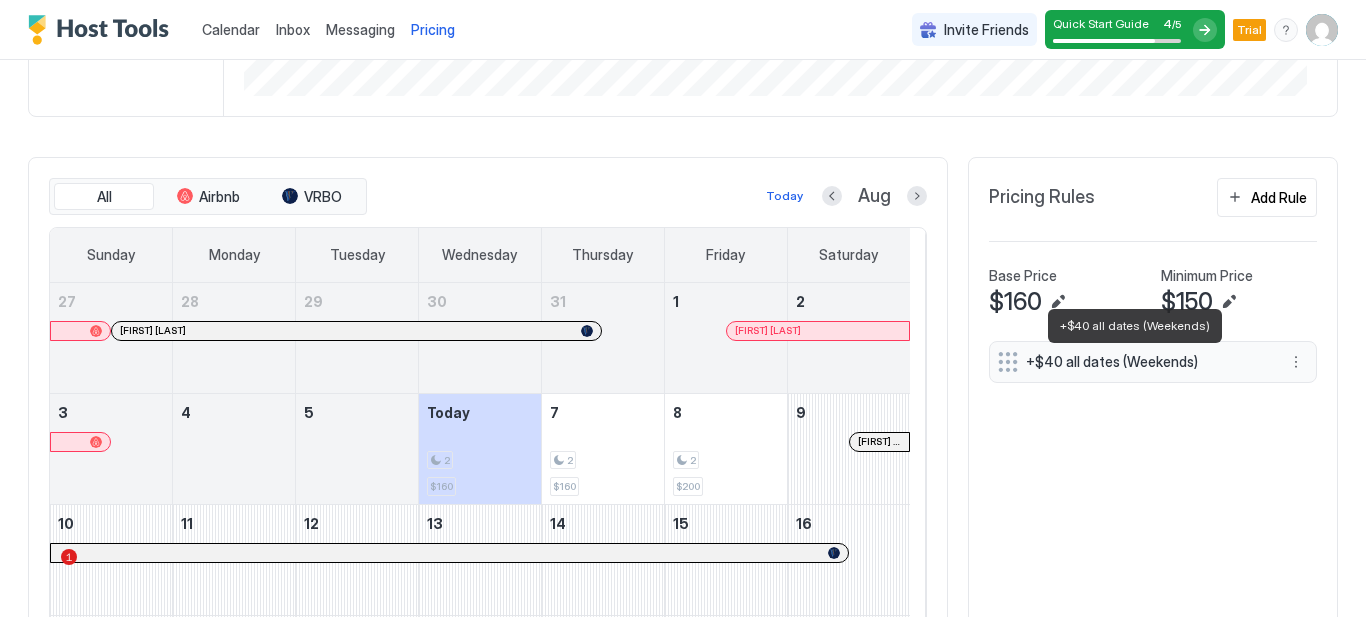click on "+$40 all dates (Weekends)" at bounding box center [1153, 645] 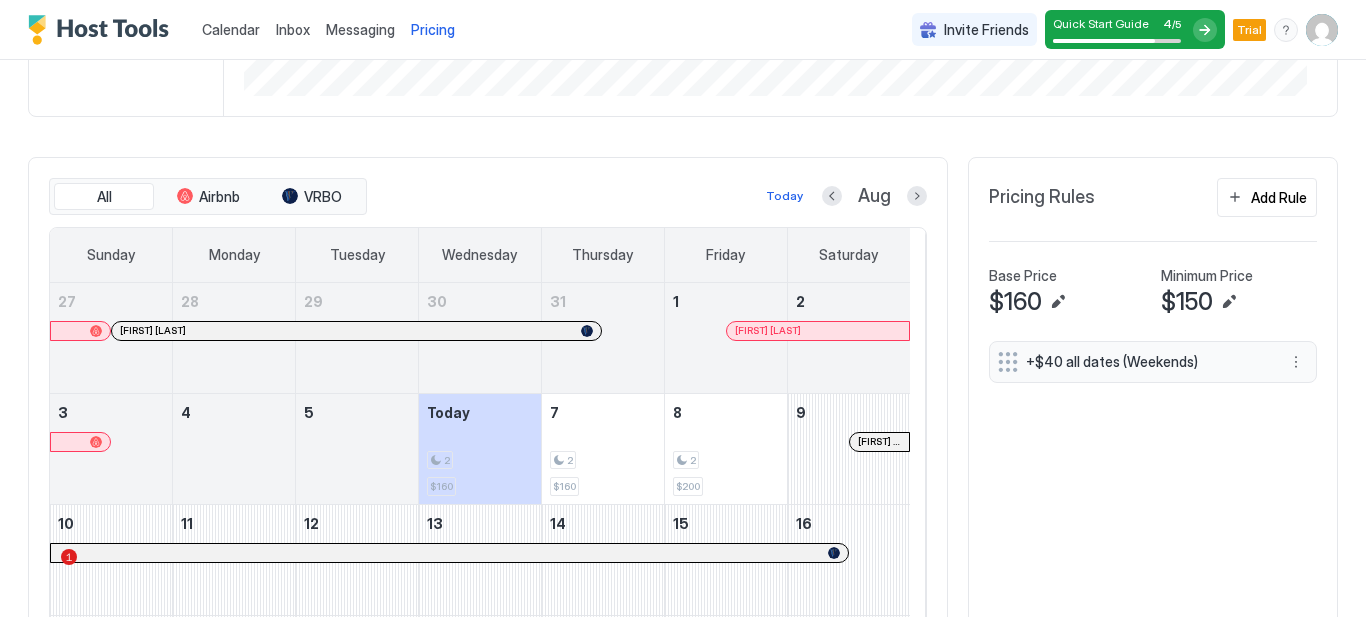 click at bounding box center [917, 196] 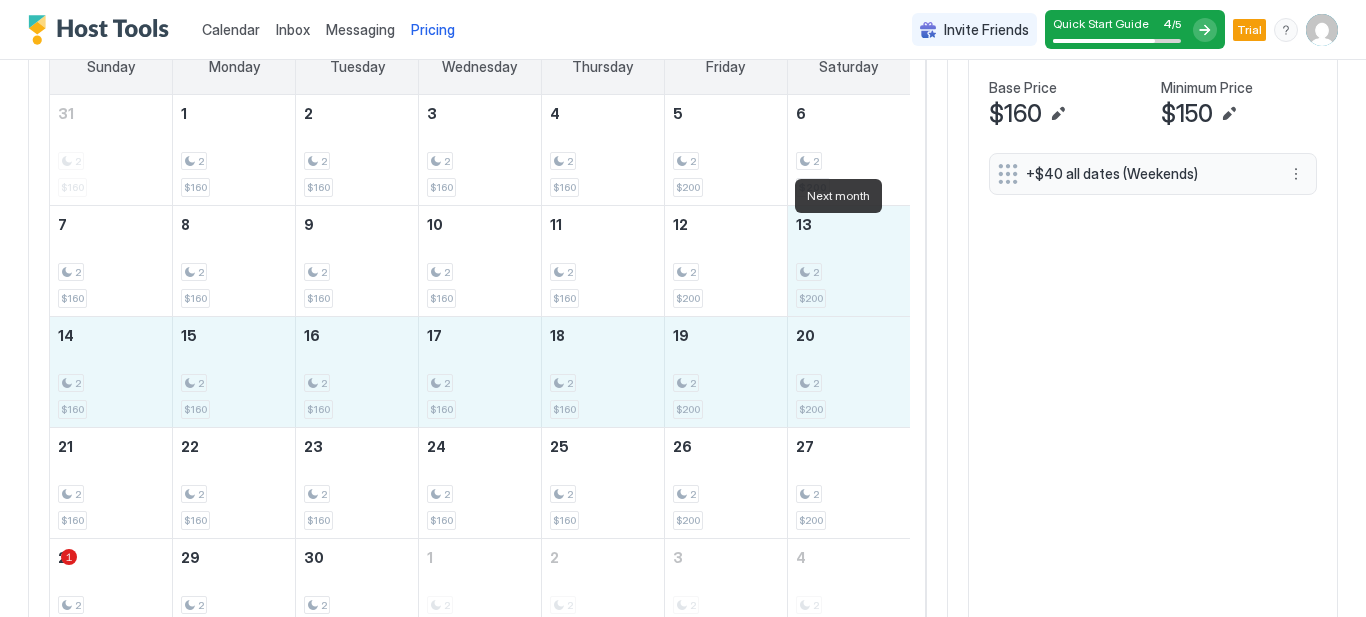 scroll, scrollTop: 674, scrollLeft: 0, axis: vertical 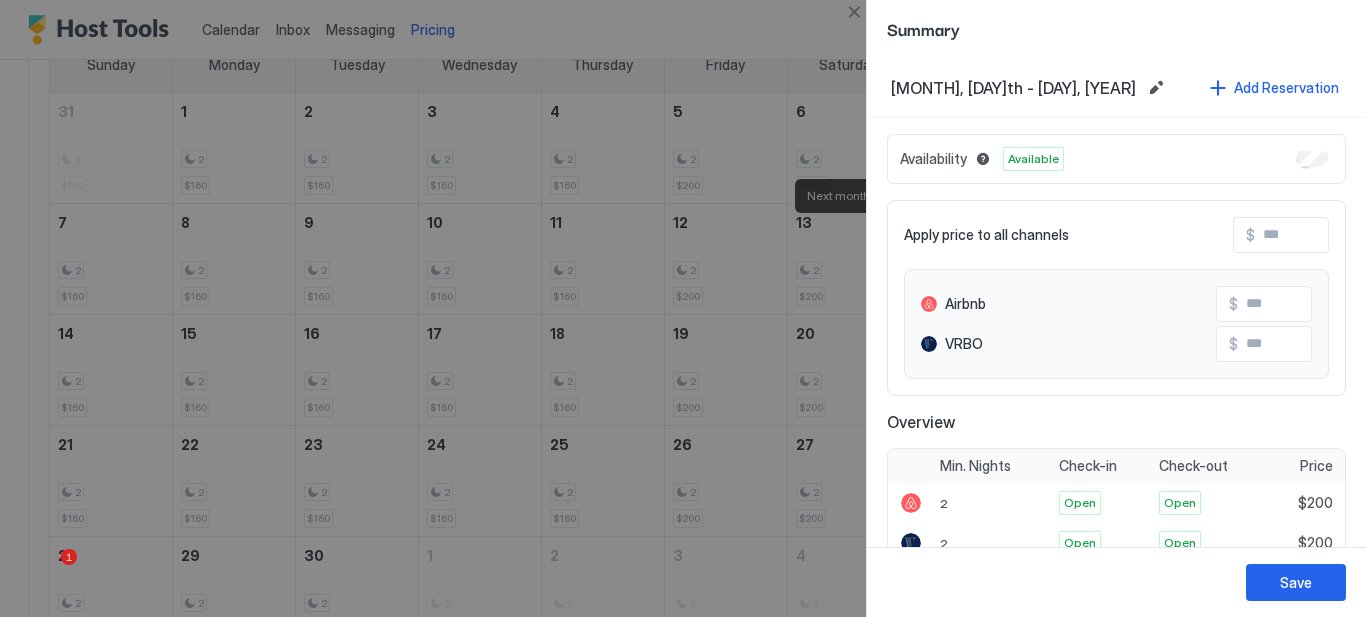 click at bounding box center [683, 308] 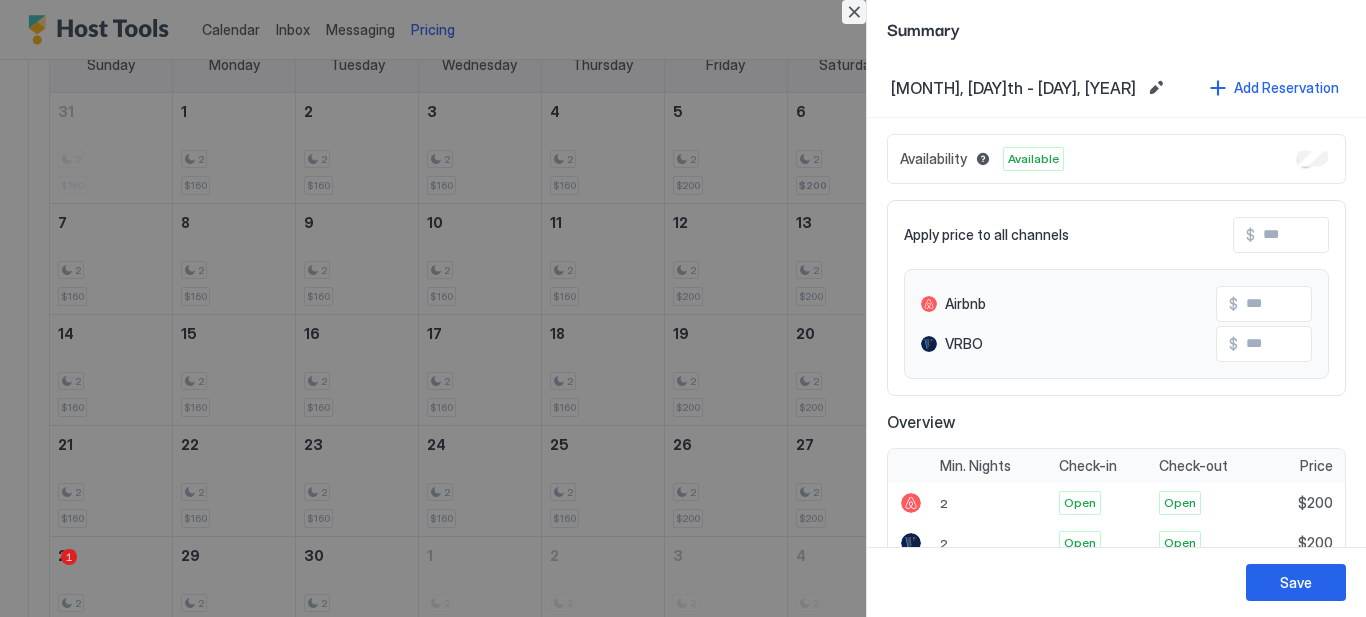 click at bounding box center (854, 12) 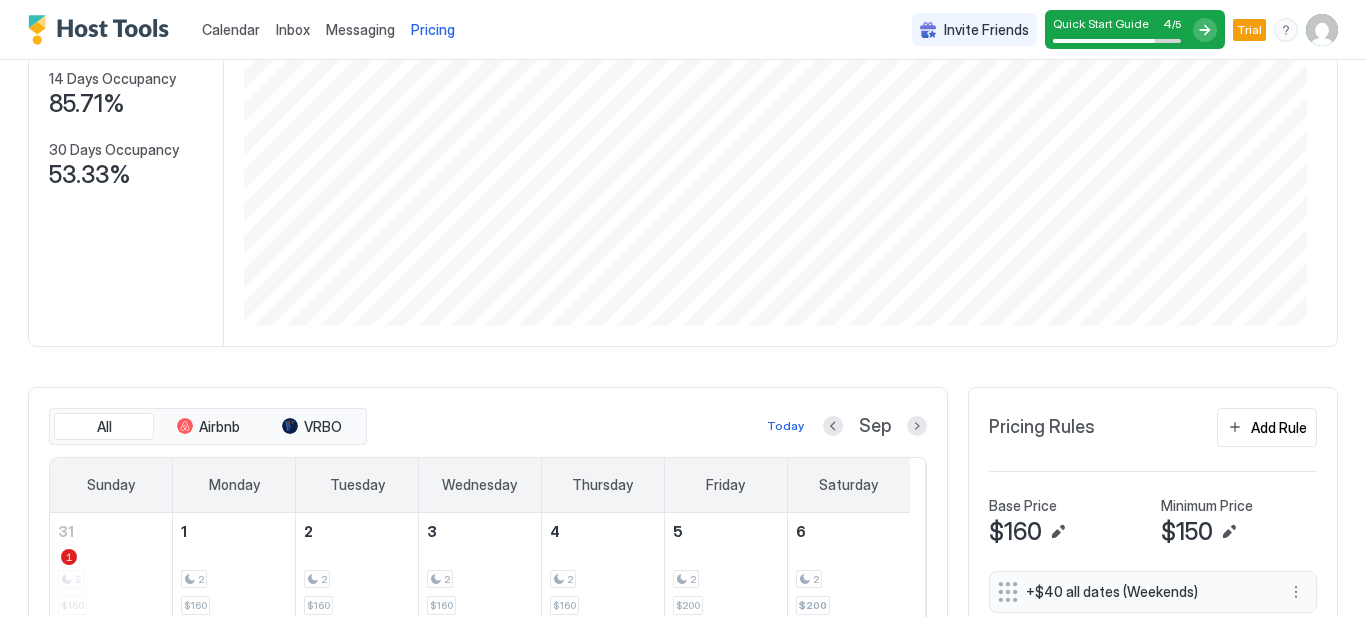 scroll, scrollTop: 252, scrollLeft: 0, axis: vertical 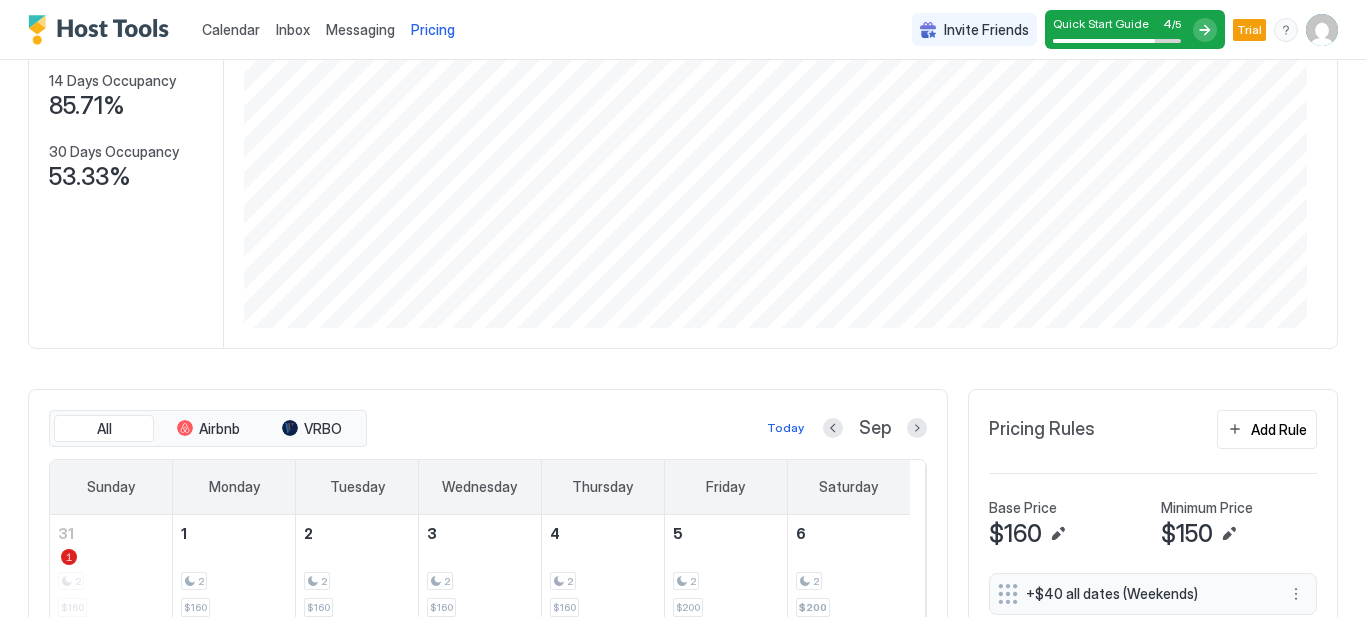 click at bounding box center [833, 428] 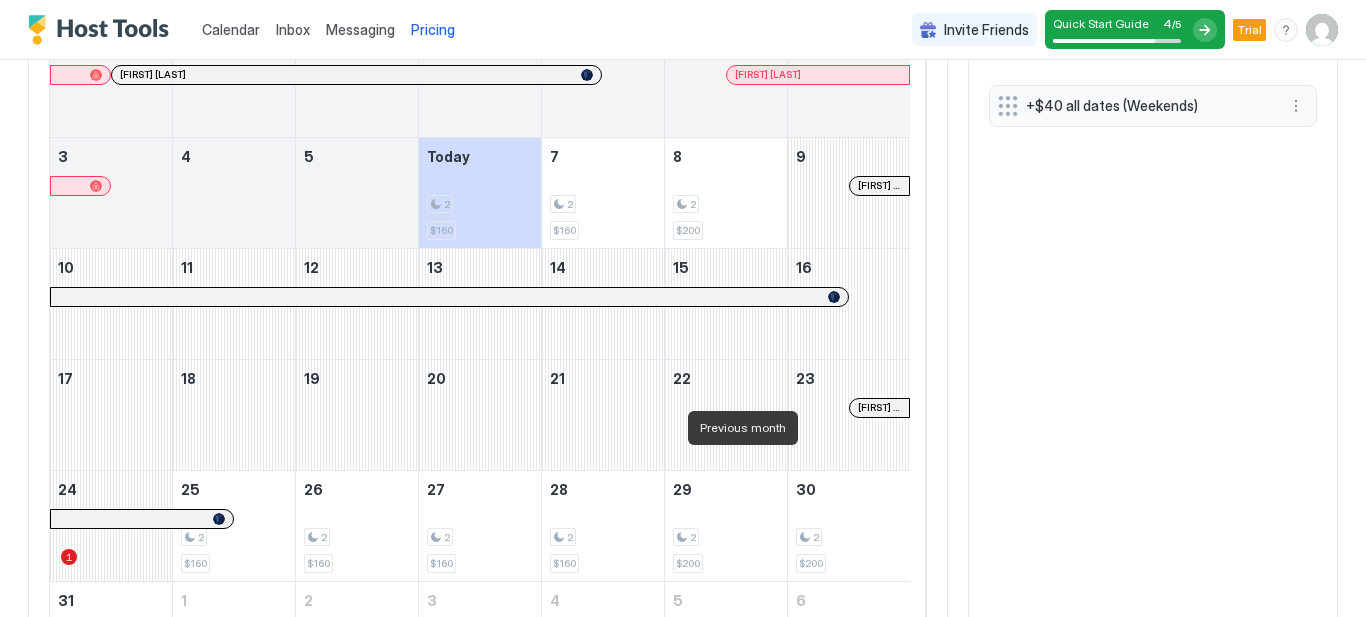 scroll, scrollTop: 746, scrollLeft: 0, axis: vertical 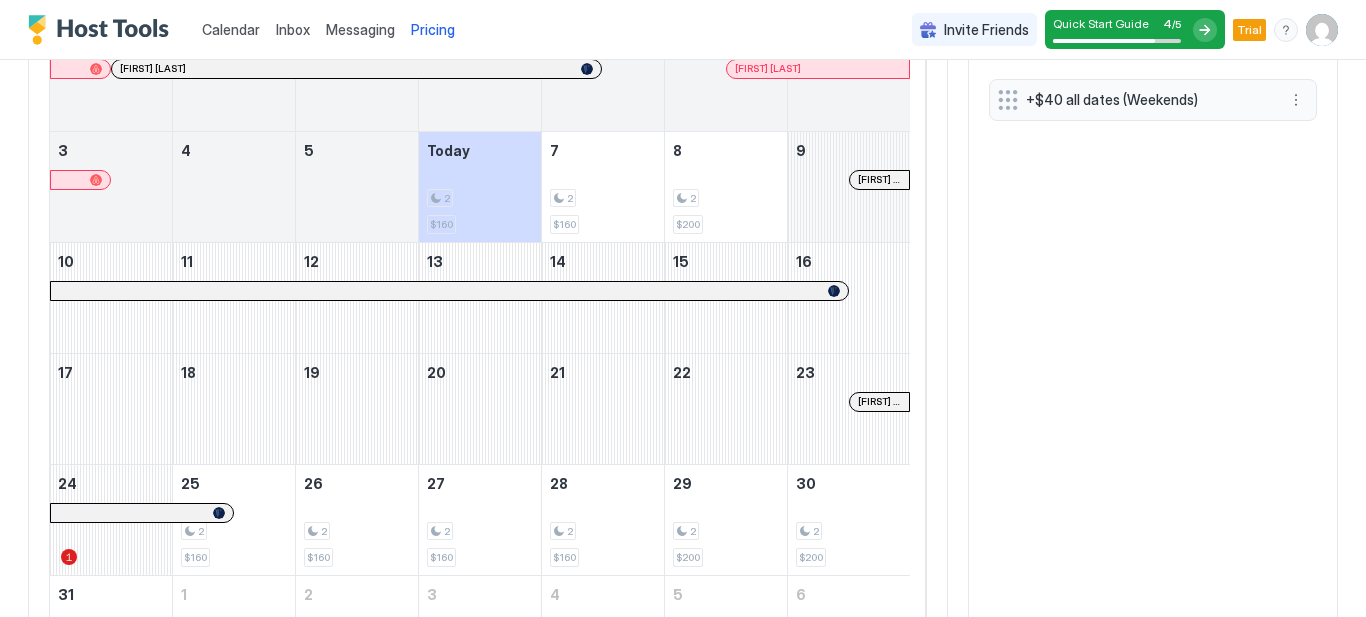 click at bounding box center [849, 187] 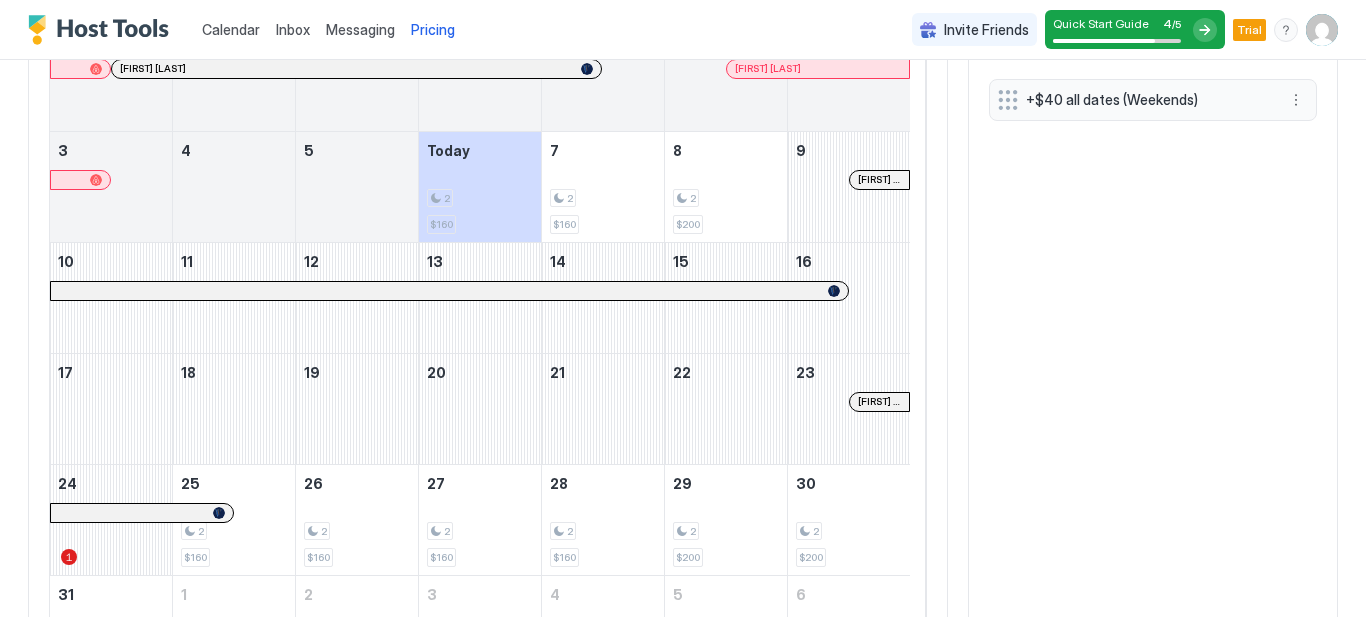 click on "+$40 all dates (Weekends)" at bounding box center [1153, 383] 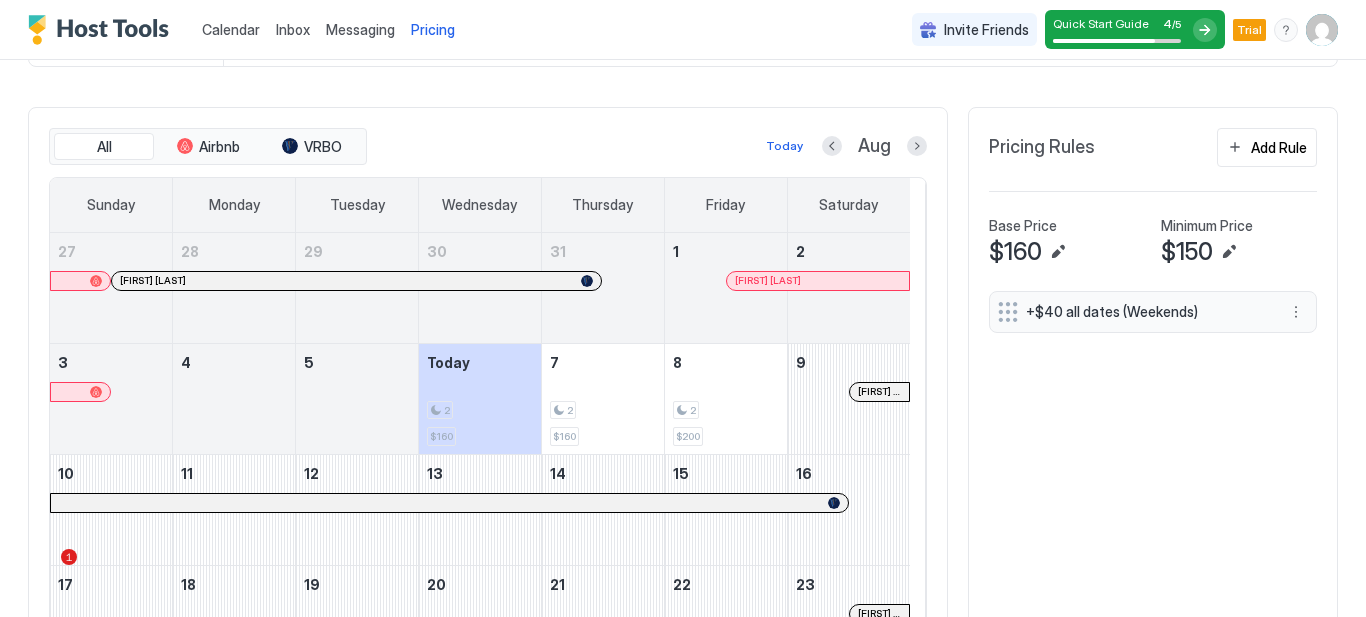scroll, scrollTop: 496, scrollLeft: 0, axis: vertical 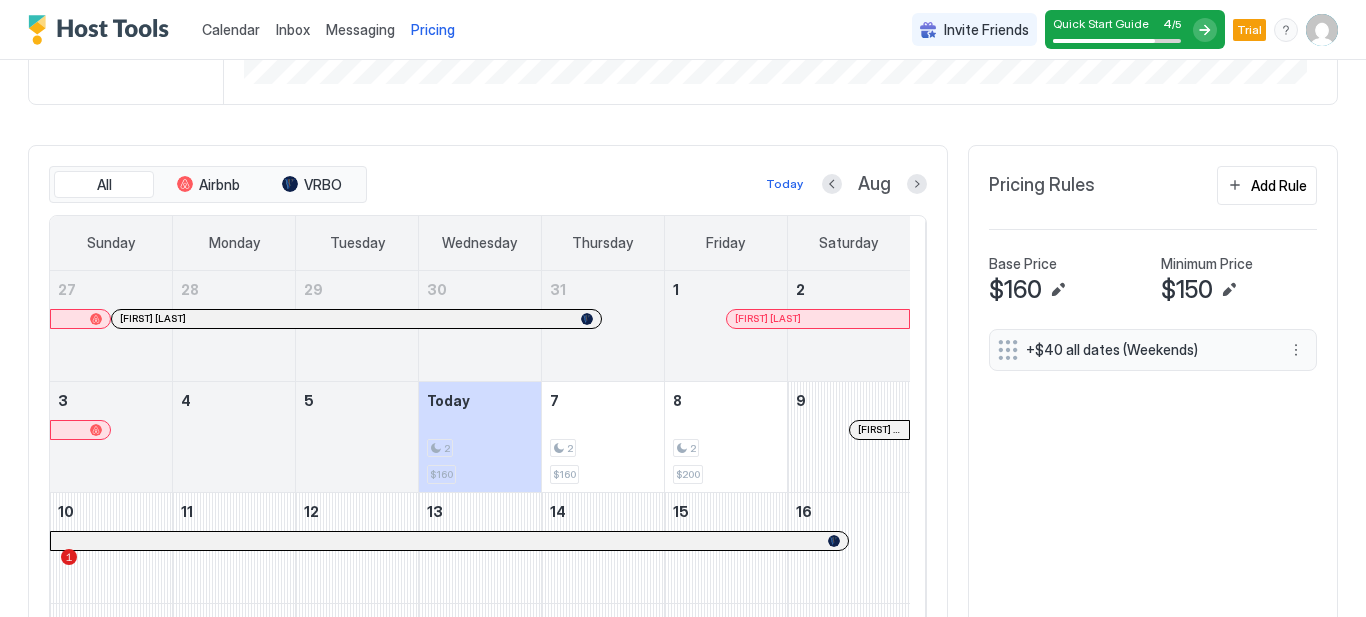 click on "Calendar" at bounding box center [231, 29] 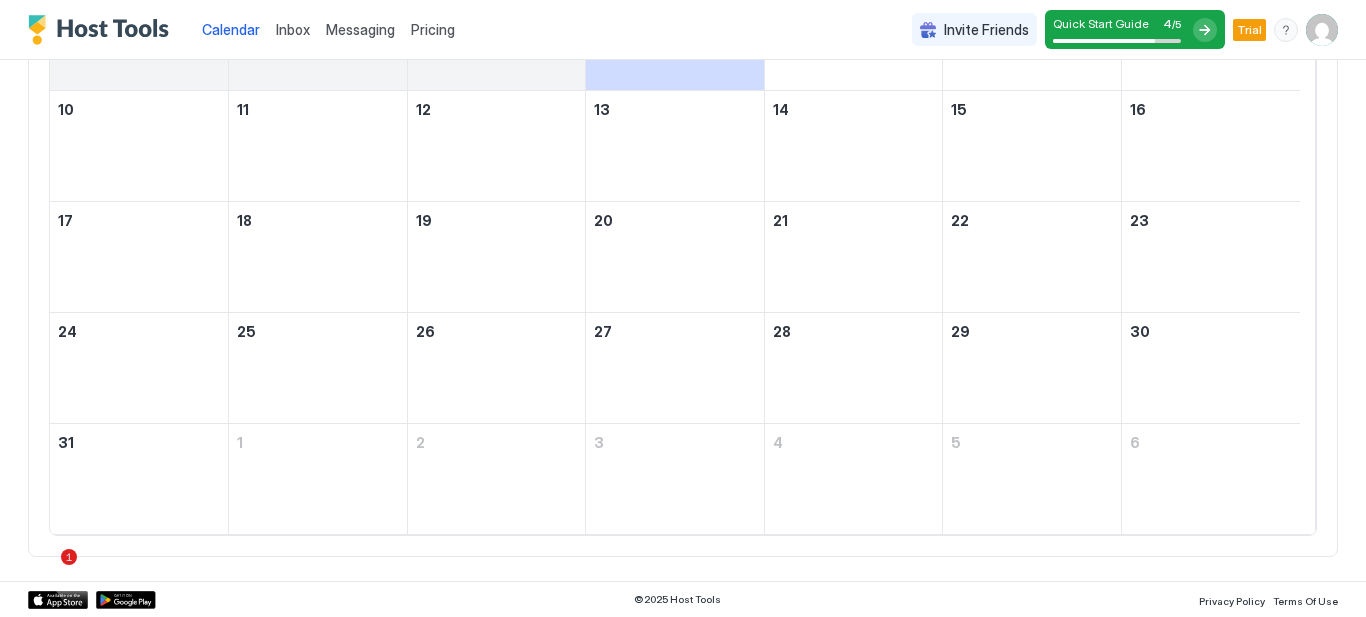 scroll, scrollTop: 248, scrollLeft: 0, axis: vertical 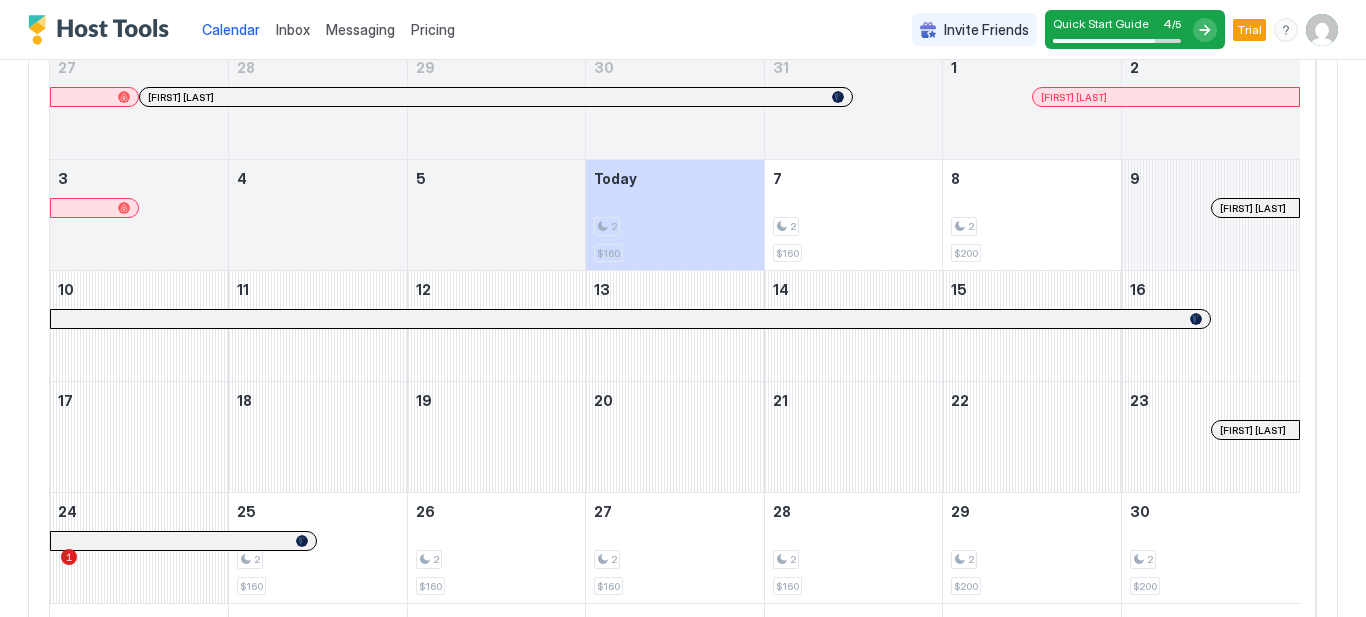 click at bounding box center [1211, 215] 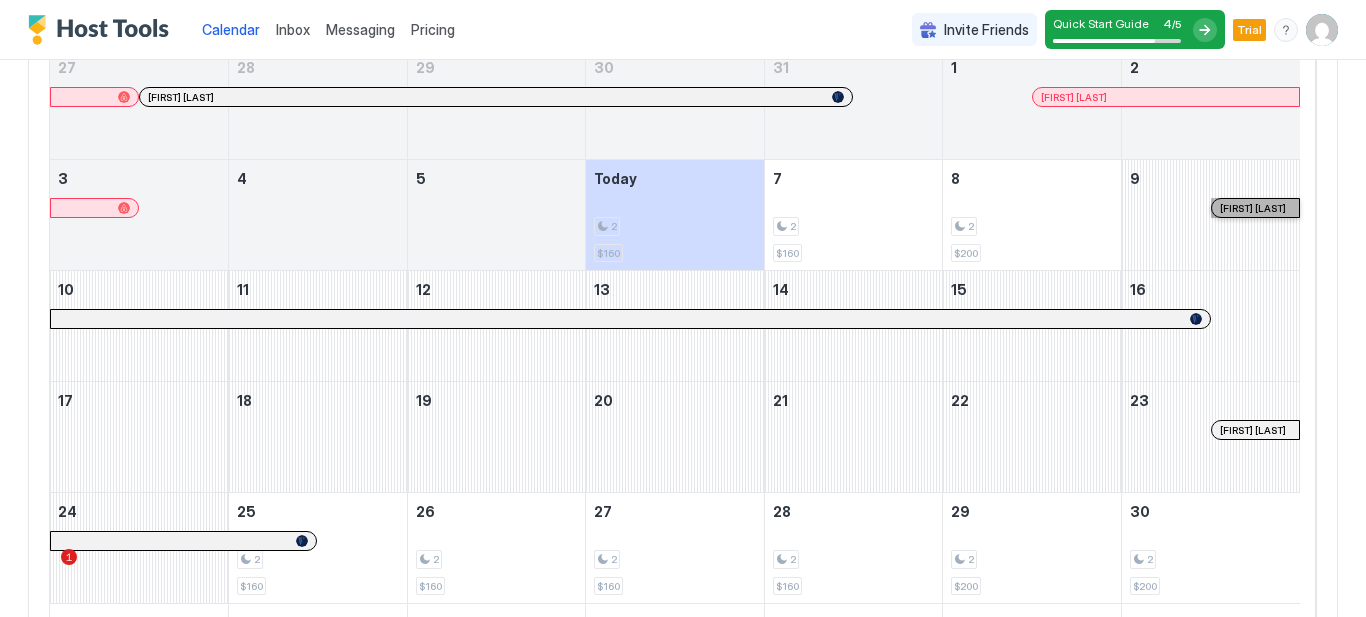 click on "[FIRST] [LAST]" at bounding box center [1255, 208] 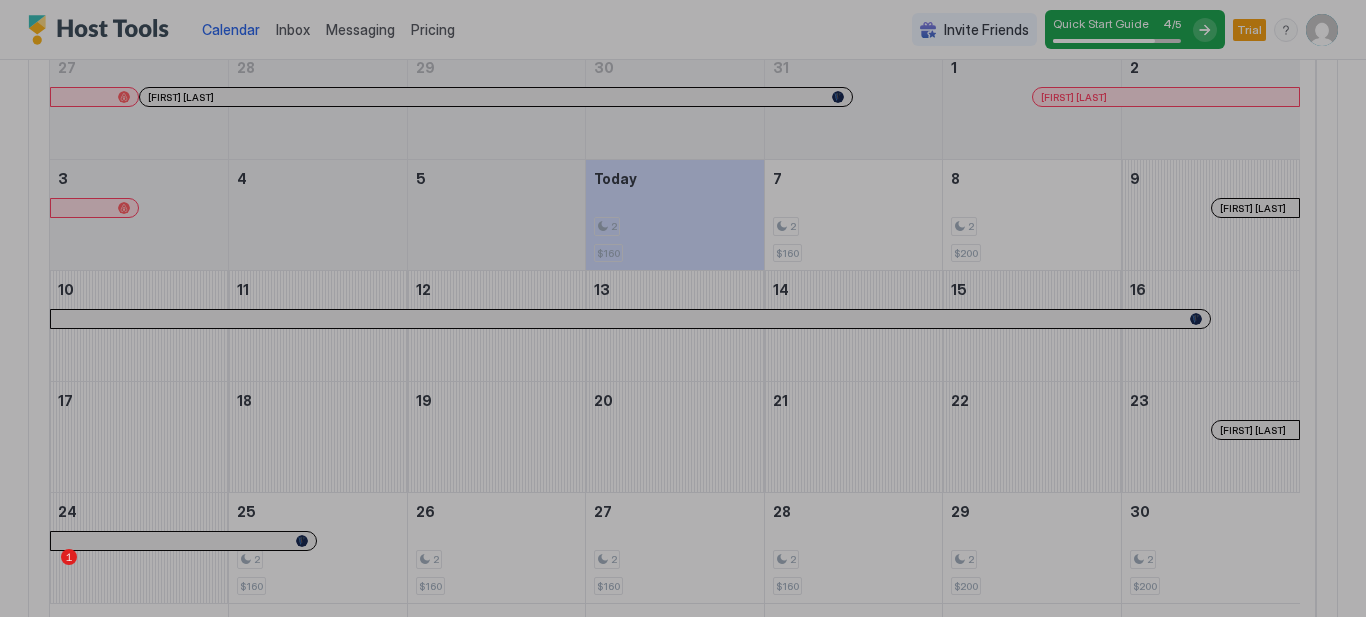 click at bounding box center [683, 308] 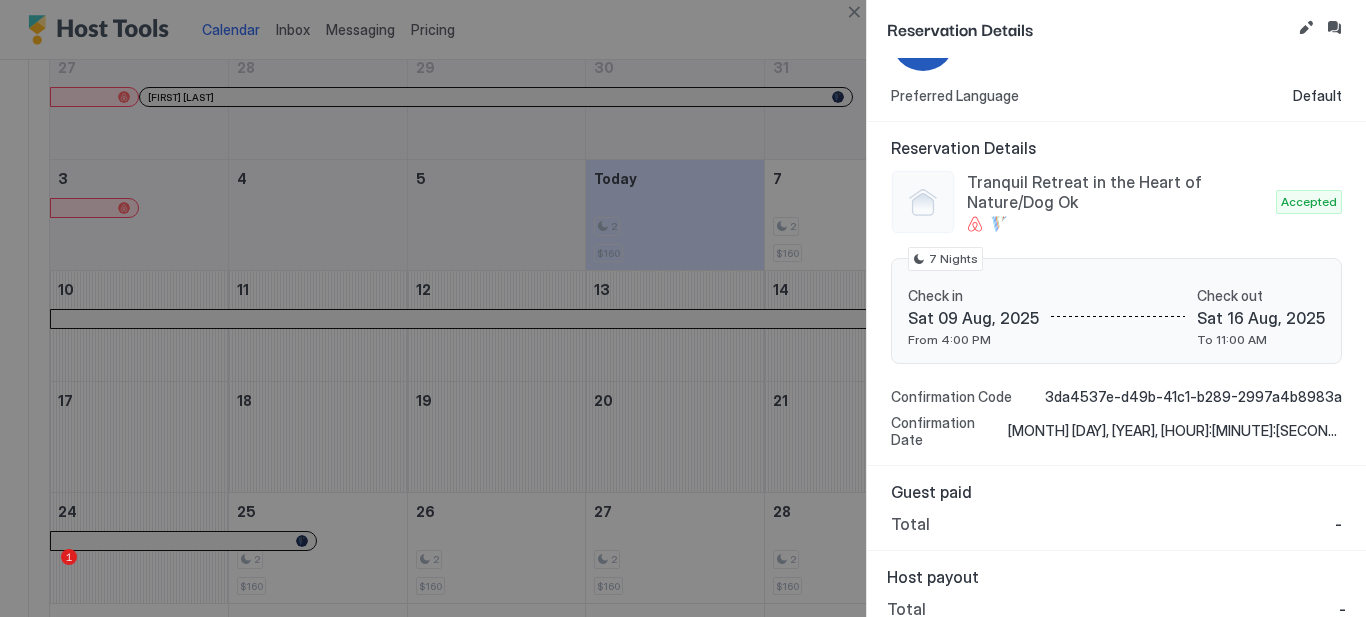 scroll, scrollTop: 0, scrollLeft: 0, axis: both 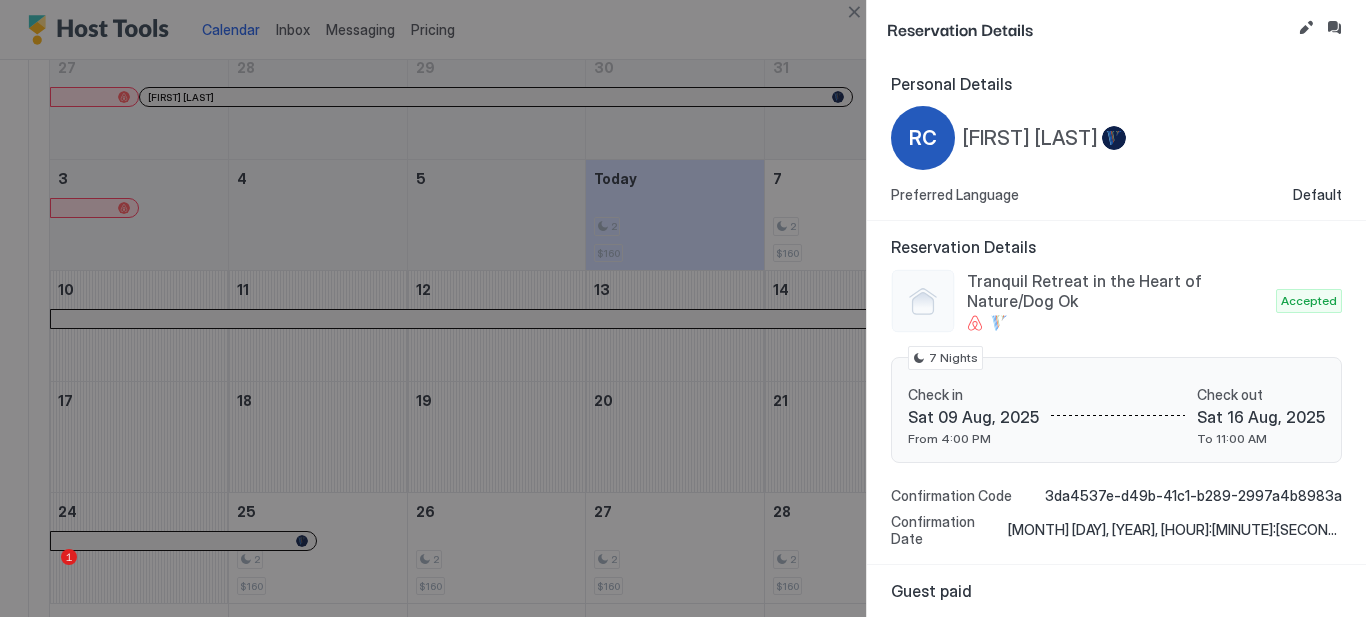 click at bounding box center (683, 308) 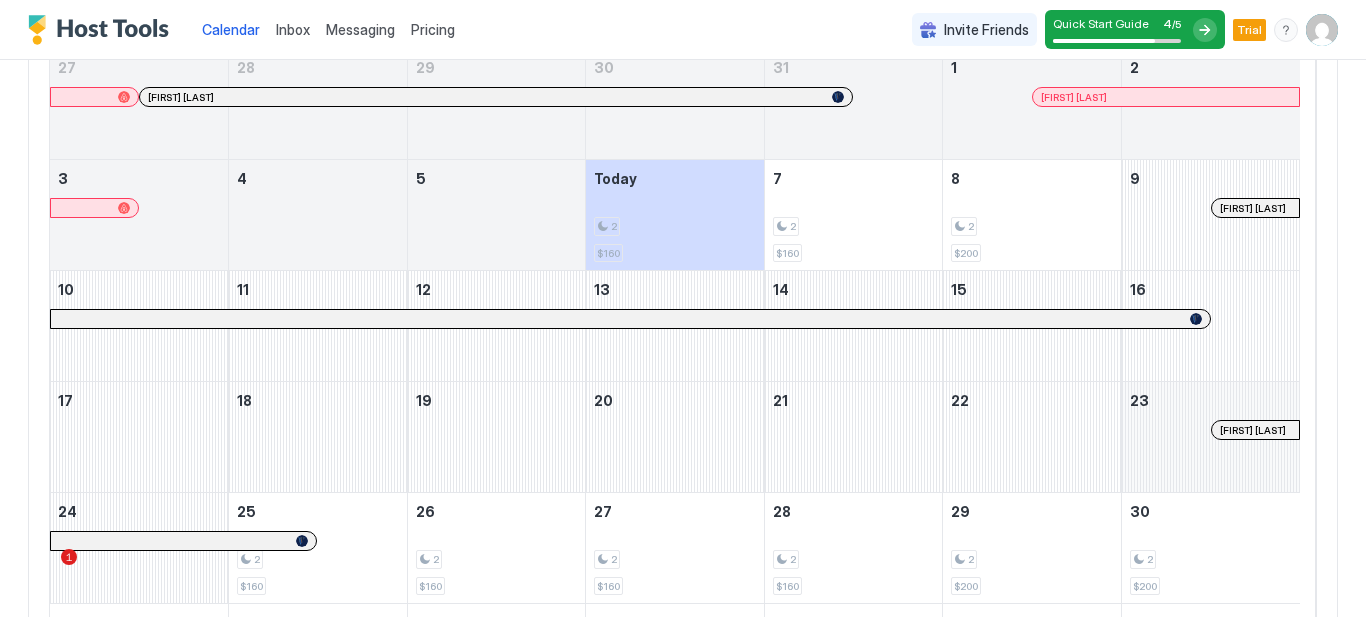 click at bounding box center (1211, 437) 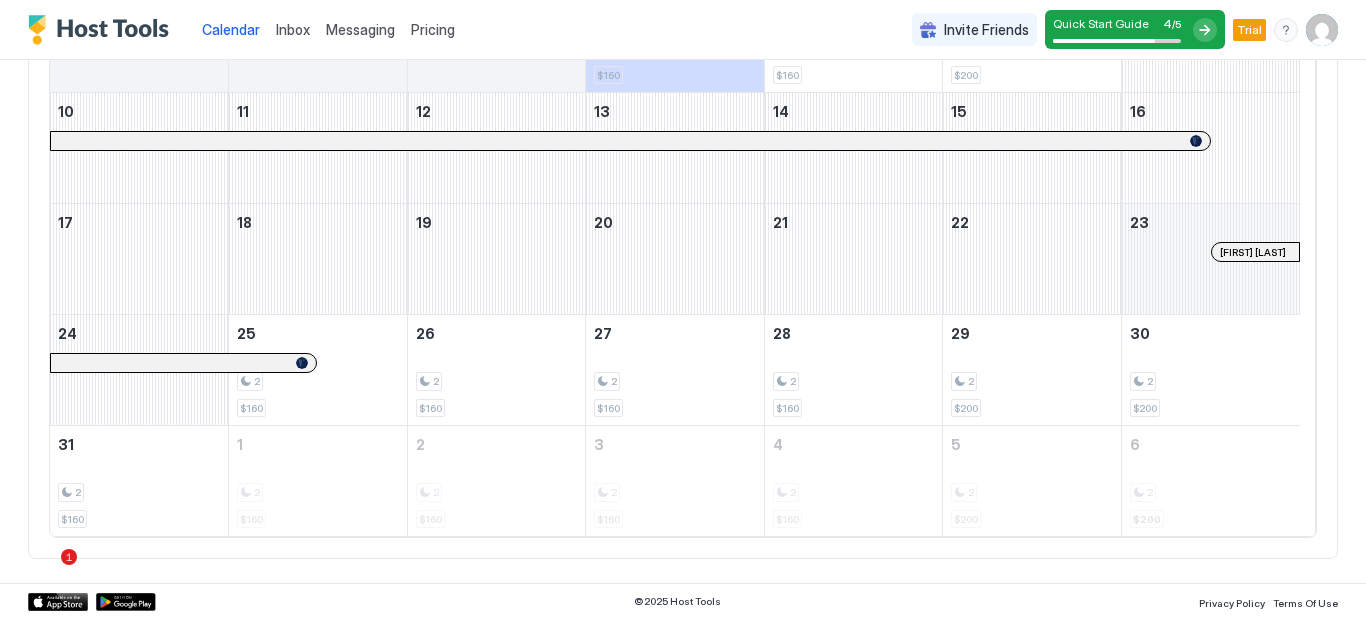 scroll, scrollTop: 428, scrollLeft: 0, axis: vertical 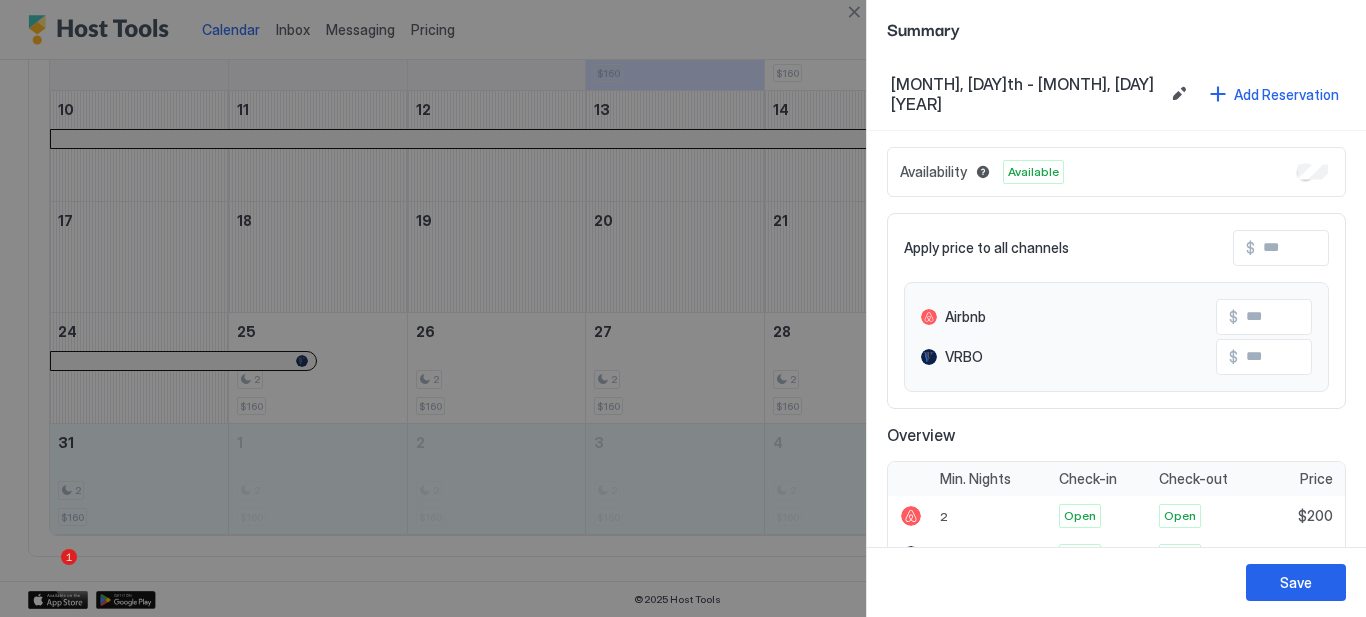click at bounding box center [854, 12] 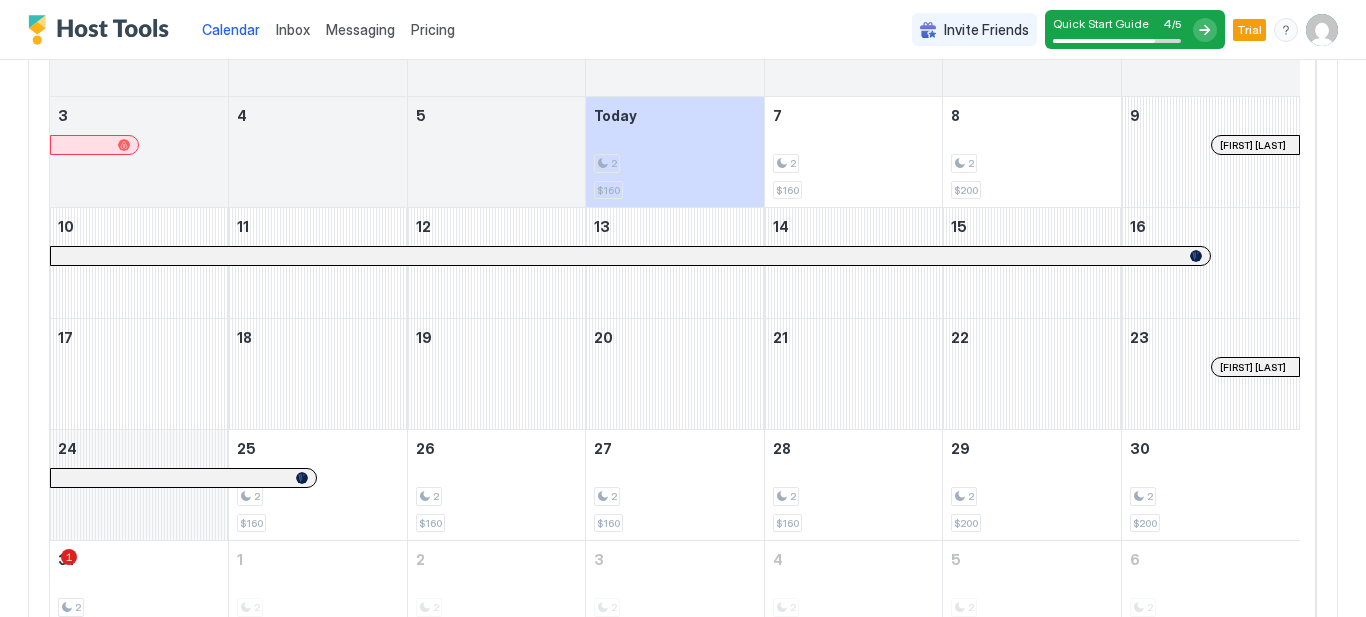 scroll, scrollTop: 310, scrollLeft: 0, axis: vertical 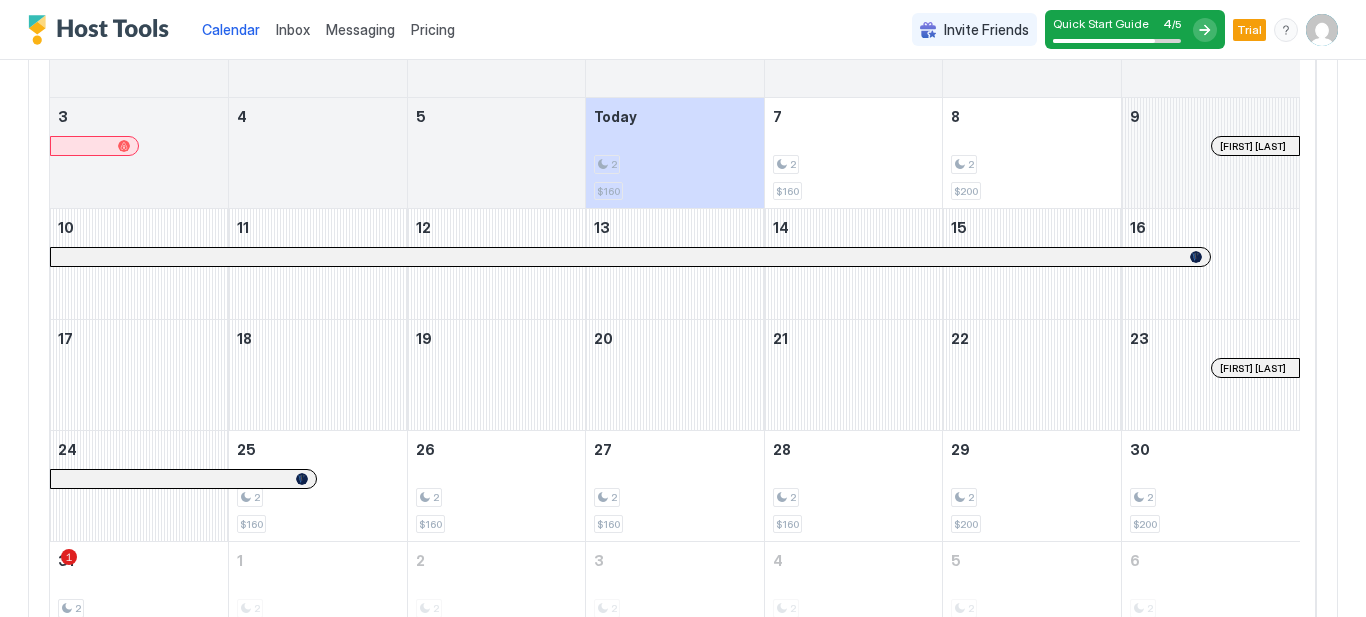 click at bounding box center (1211, 153) 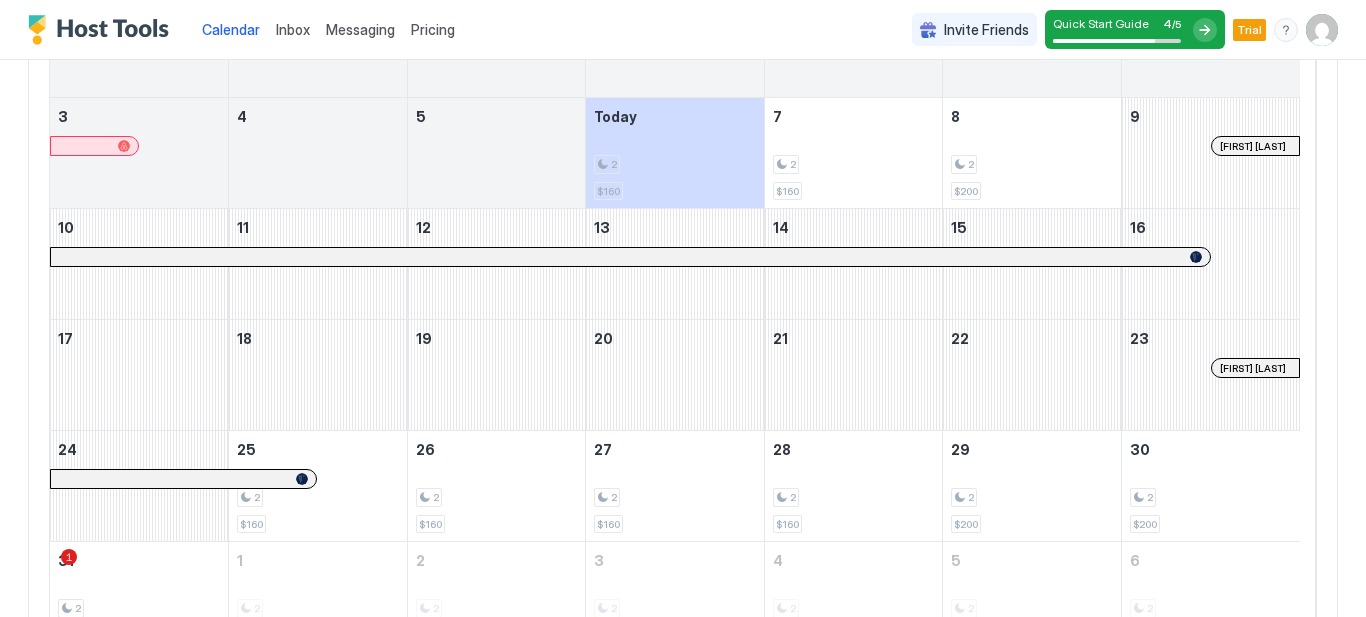 click on "Inbox" at bounding box center [293, 29] 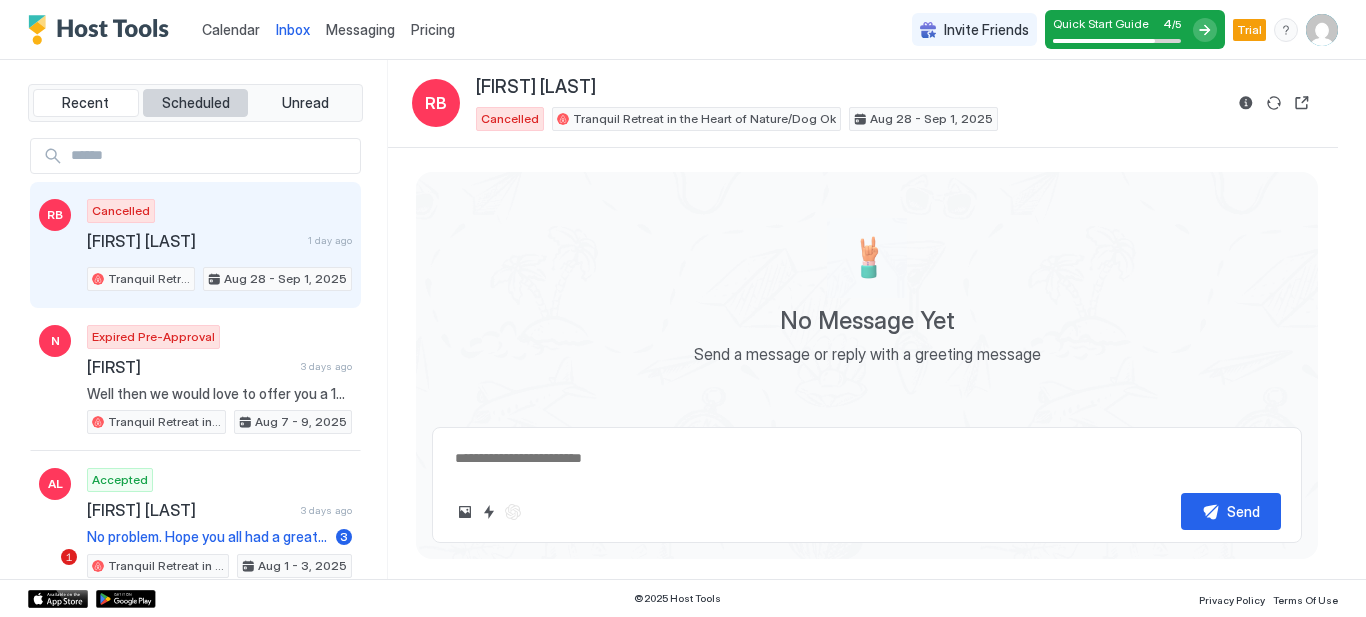 click on "Scheduled" at bounding box center (196, 103) 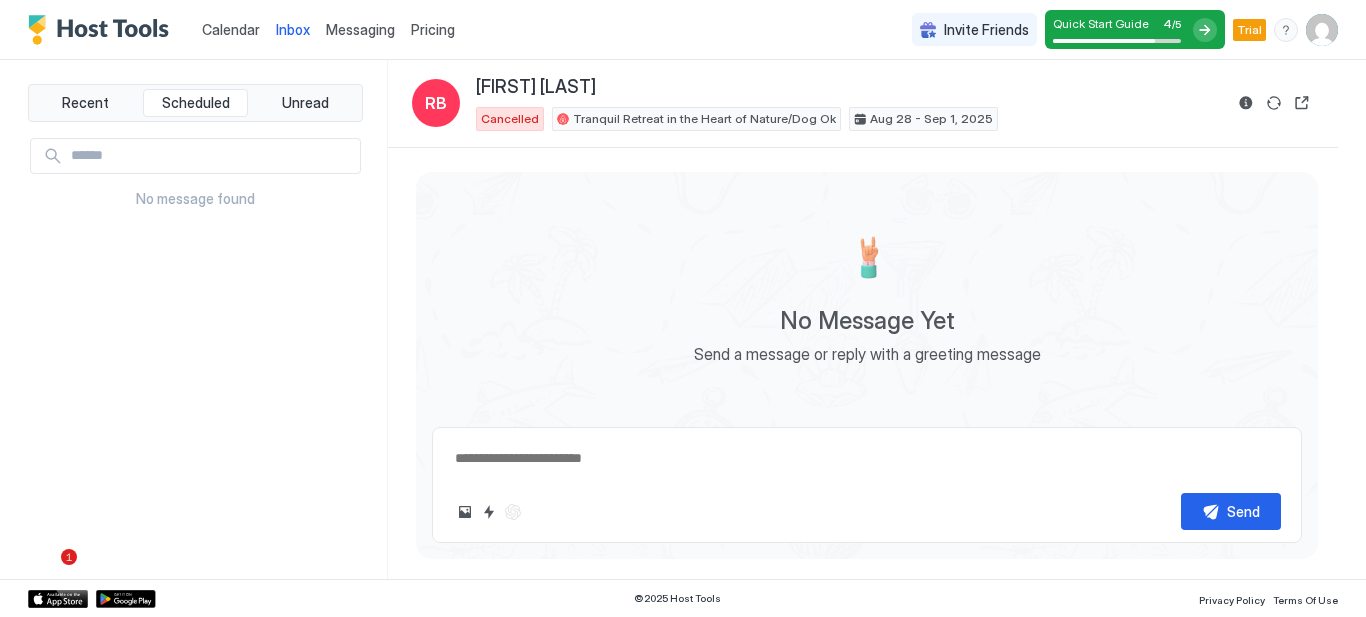 click on "Calendar" at bounding box center [231, 29] 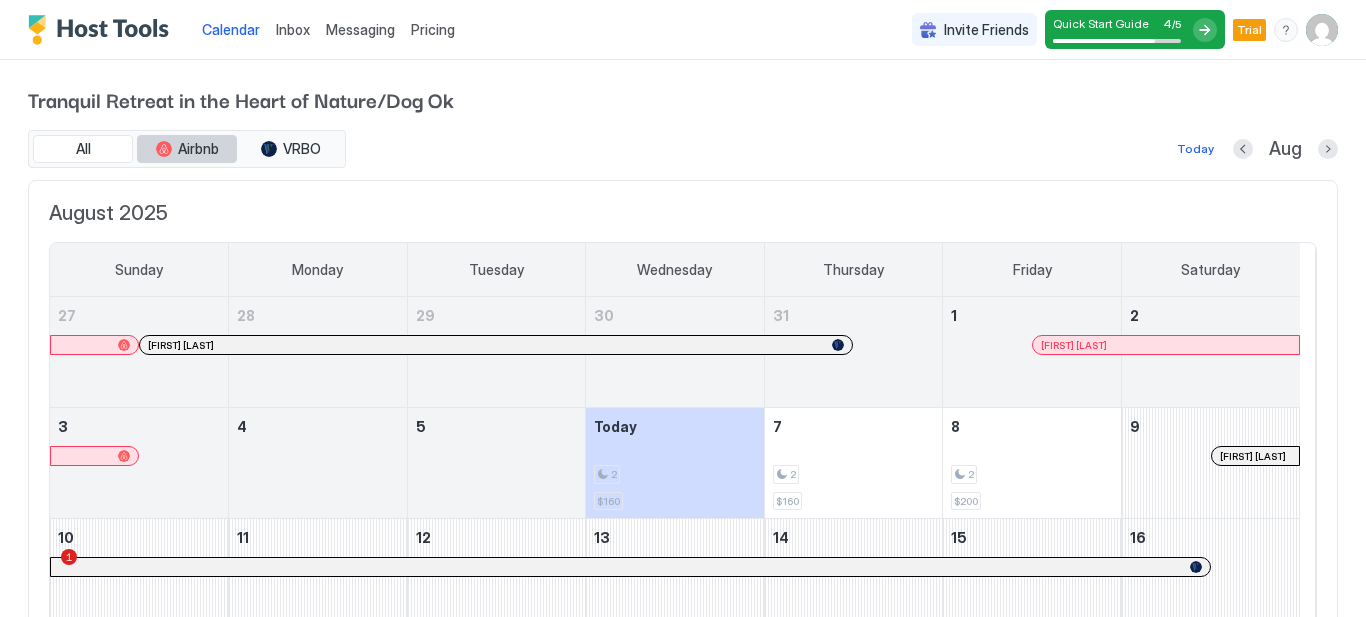 click on "Airbnb" at bounding box center (198, 149) 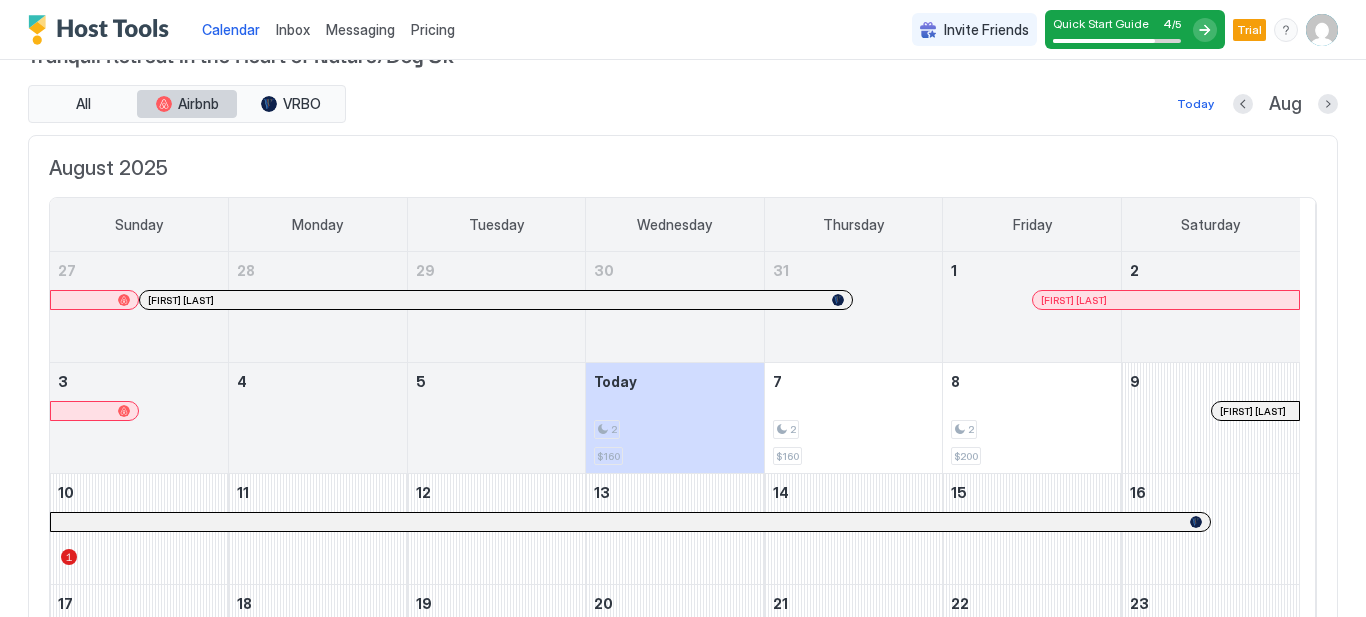 scroll, scrollTop: 0, scrollLeft: 0, axis: both 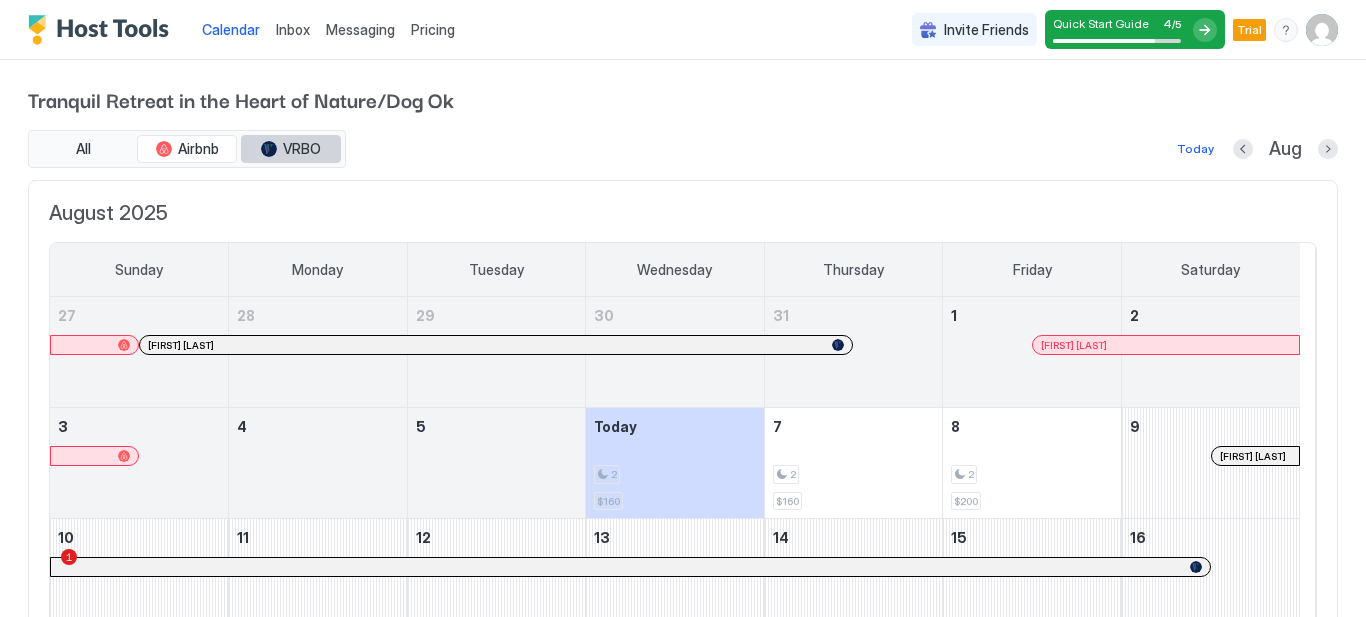 click on "VRBO" at bounding box center [291, 149] 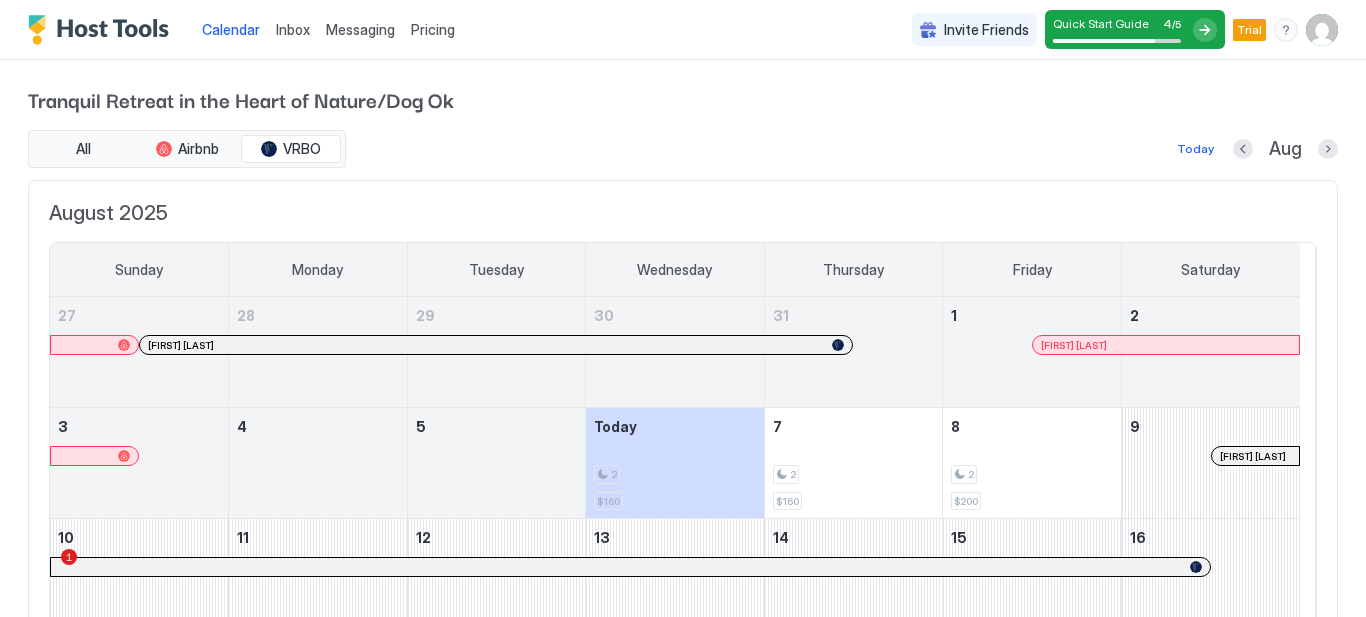 click on "Messaging" at bounding box center (360, 29) 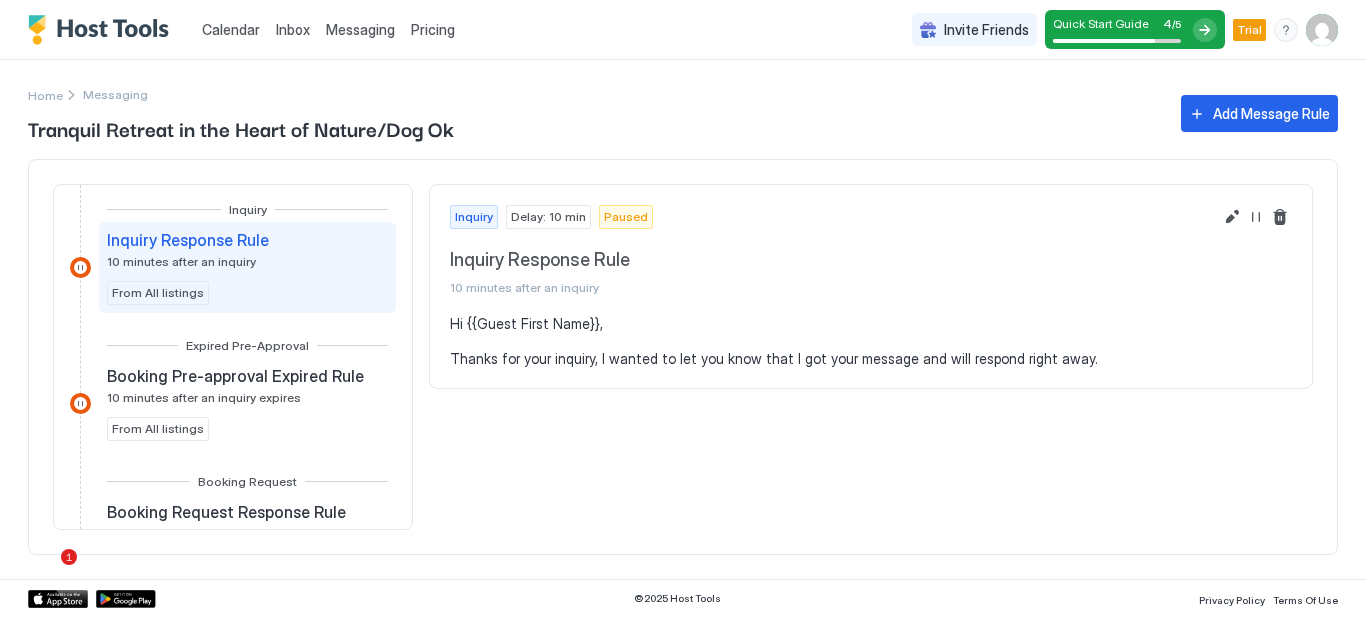 click at bounding box center (1322, 30) 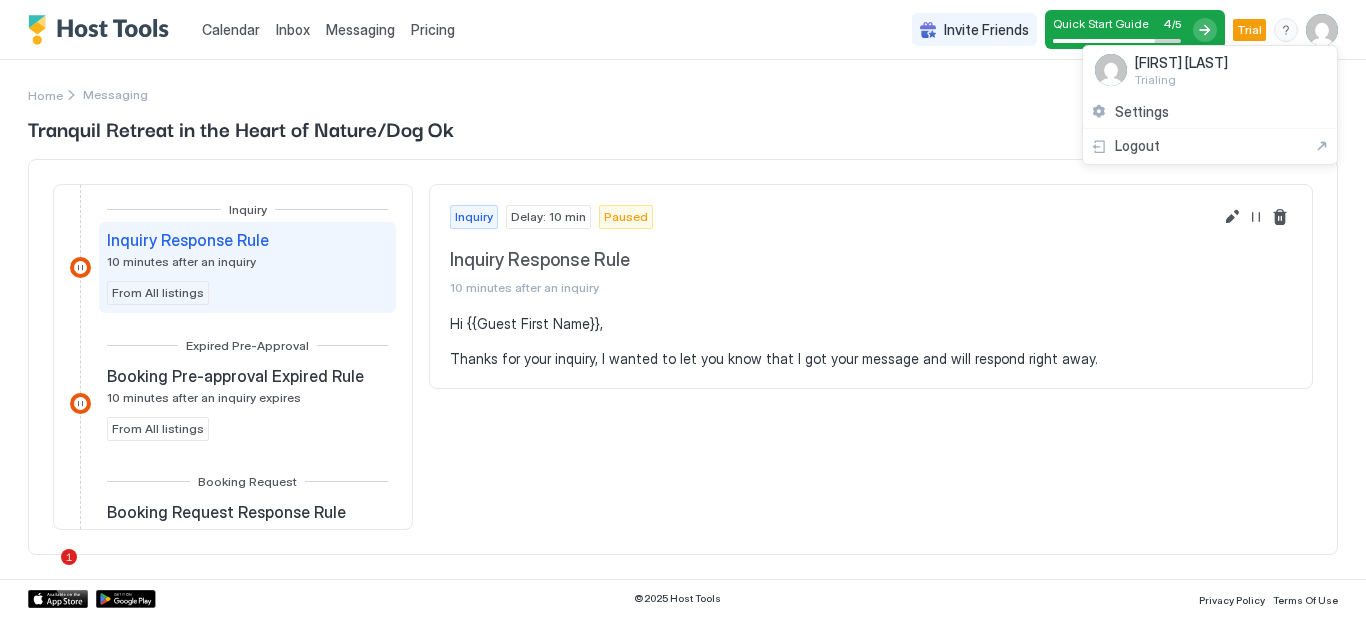 click on "Settings" at bounding box center (1142, 112) 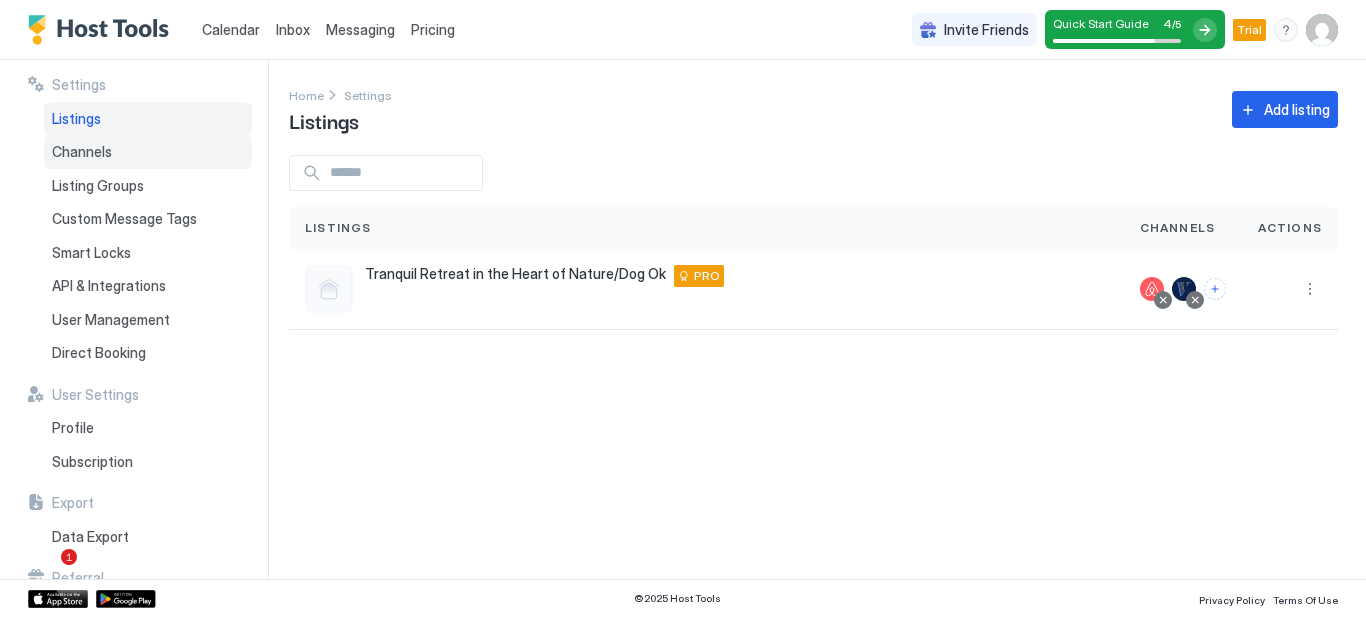 click on "Channels" at bounding box center [148, 152] 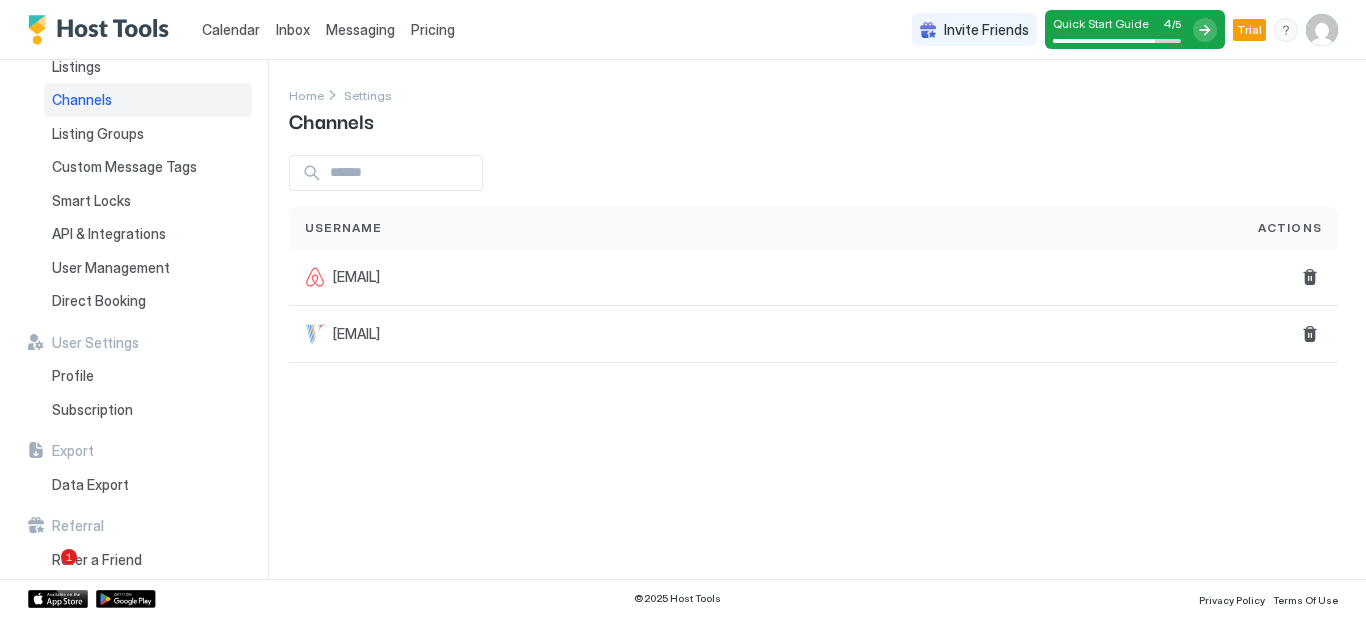 scroll, scrollTop: 65, scrollLeft: 0, axis: vertical 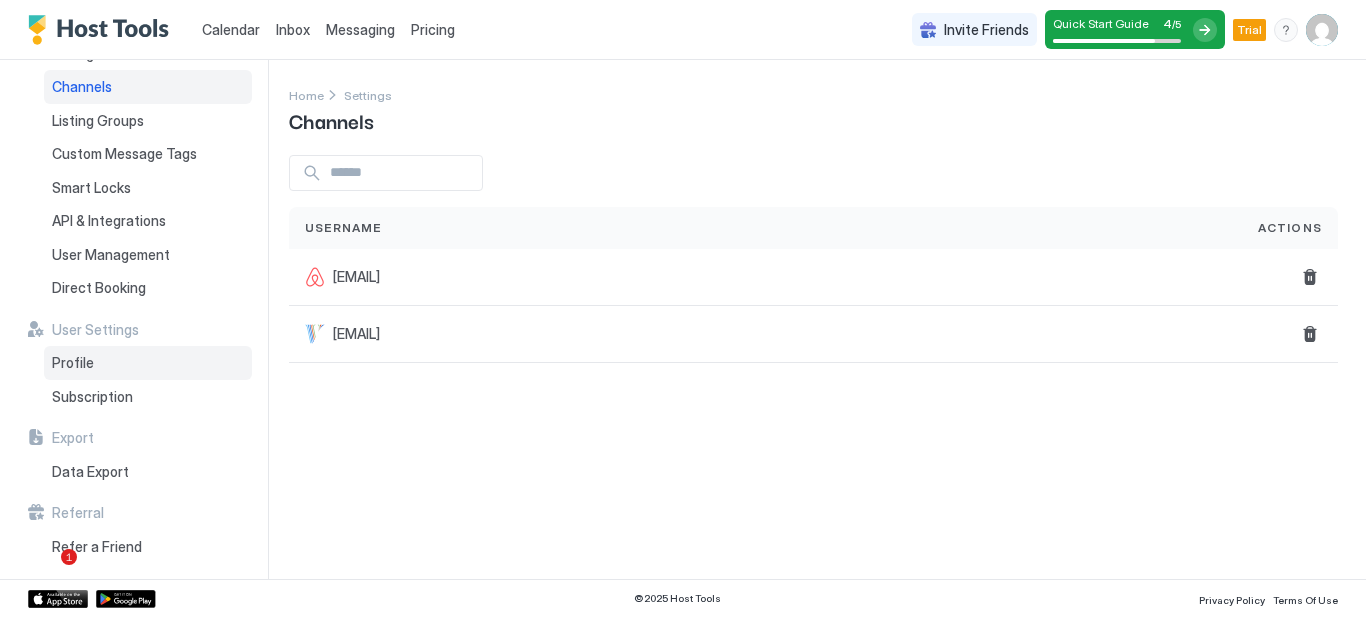 click on "Profile" at bounding box center [148, 363] 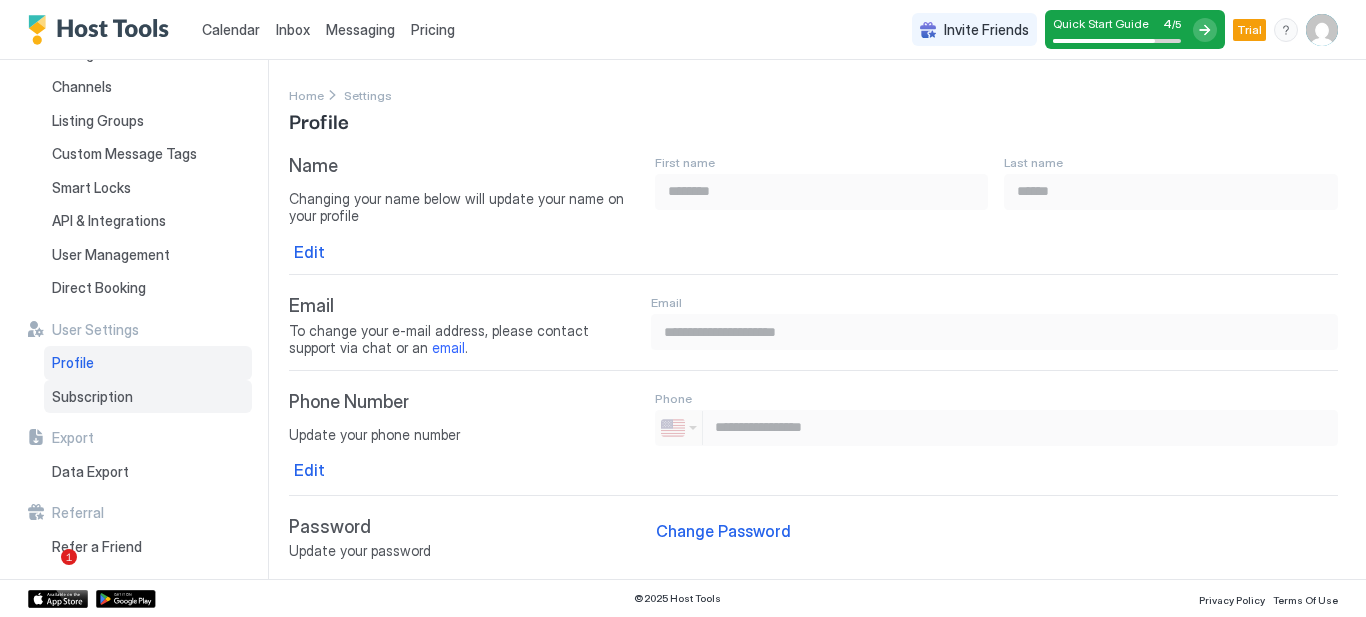 click on "Subscription" at bounding box center [92, 397] 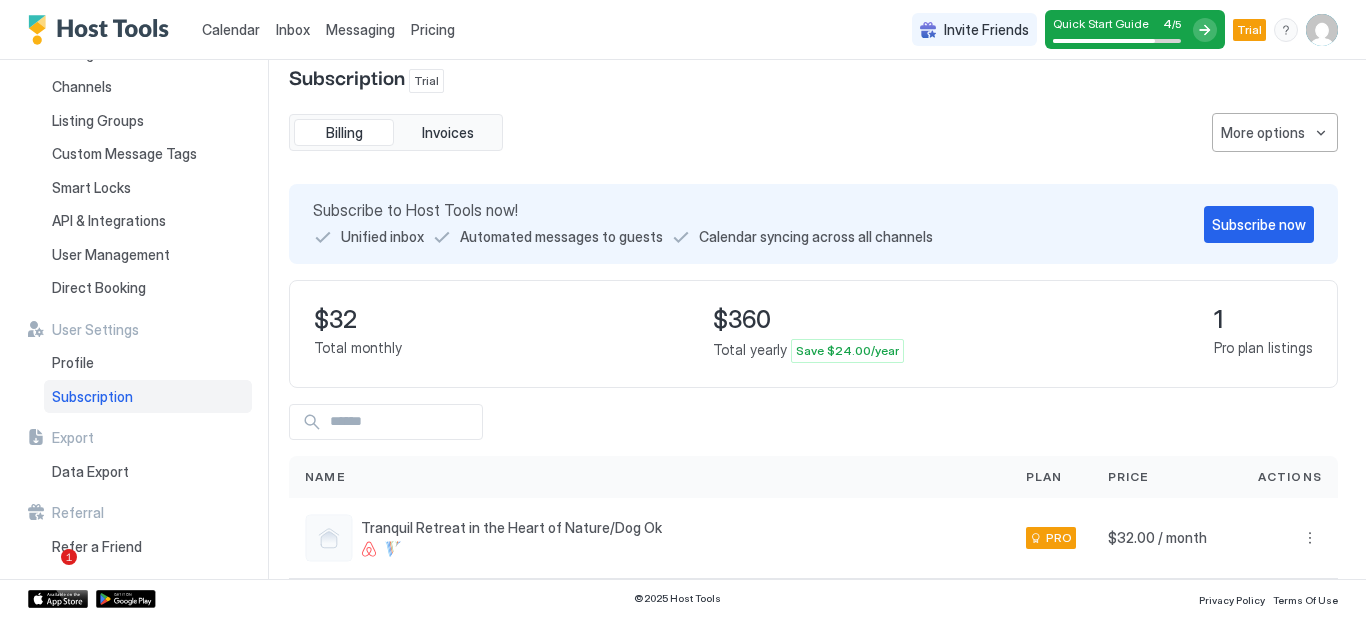 scroll, scrollTop: 0, scrollLeft: 0, axis: both 